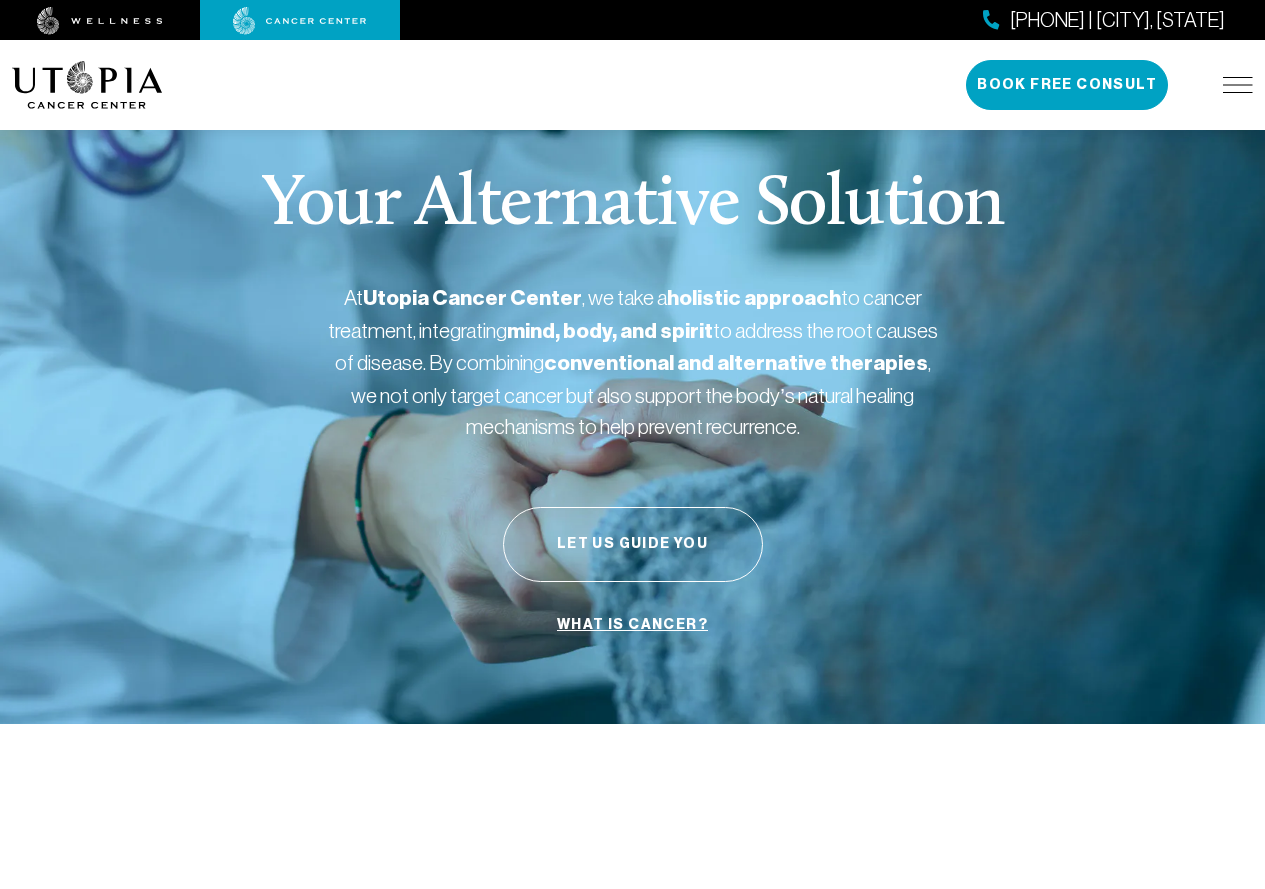 scroll, scrollTop: 0, scrollLeft: 0, axis: both 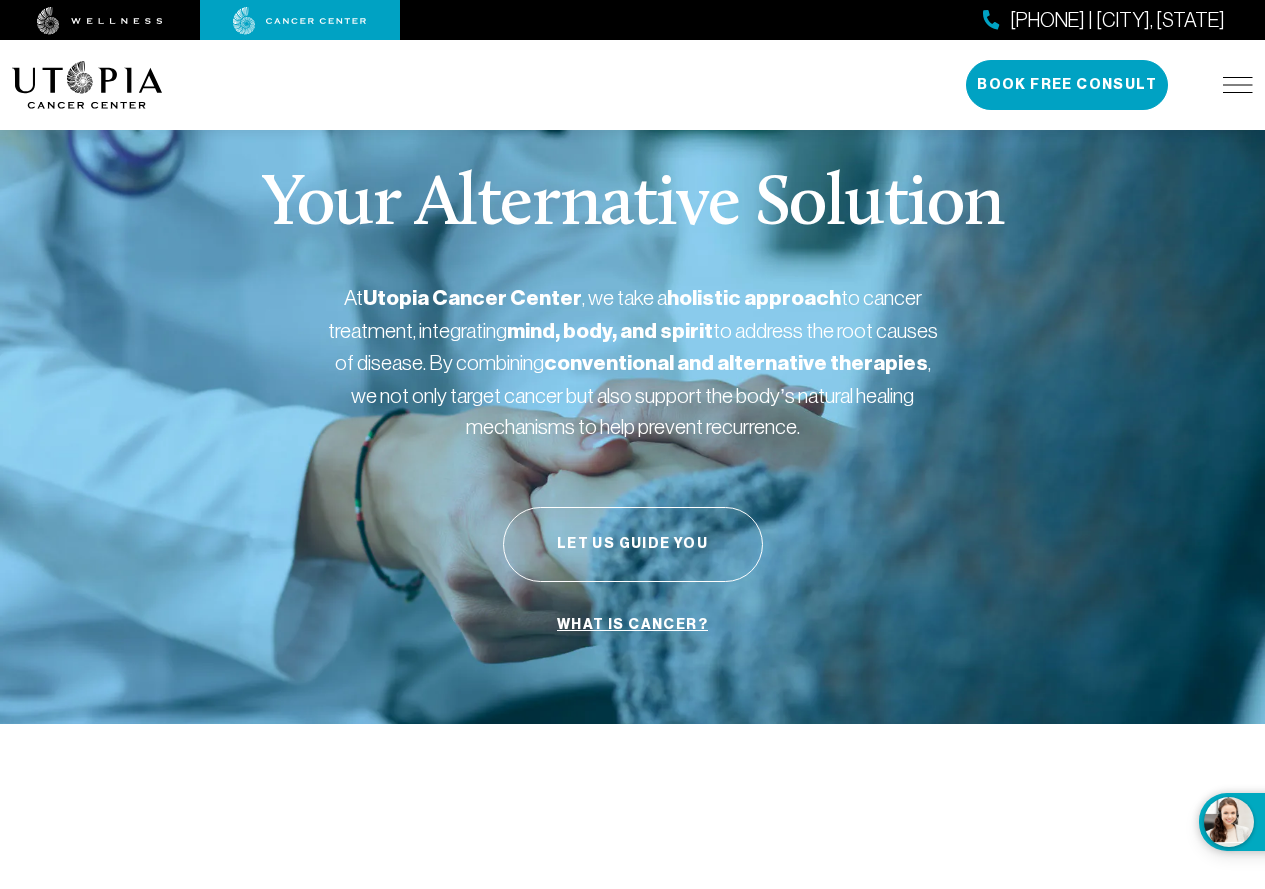 click at bounding box center [1238, 85] 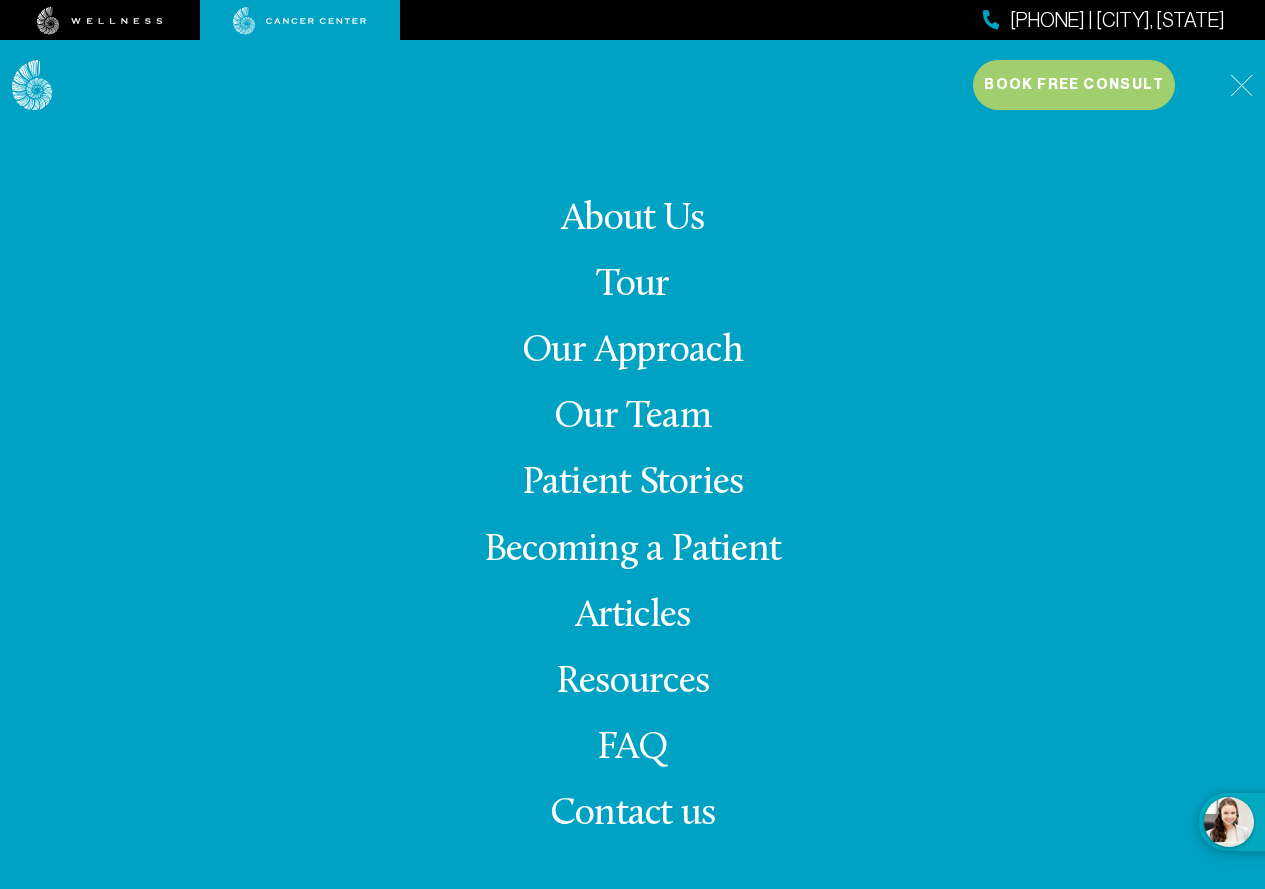 click on "Tour" at bounding box center (633, 285) 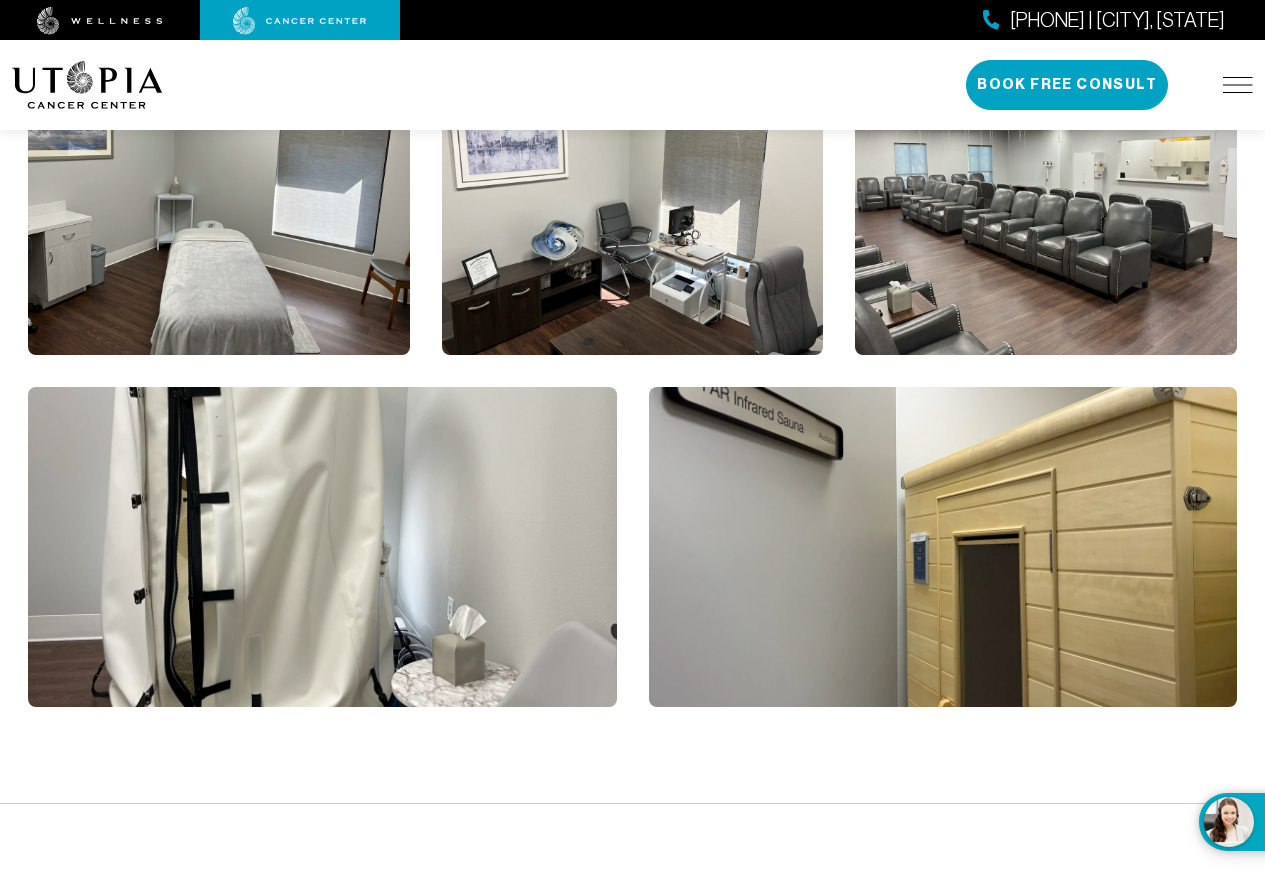 scroll, scrollTop: 2200, scrollLeft: 0, axis: vertical 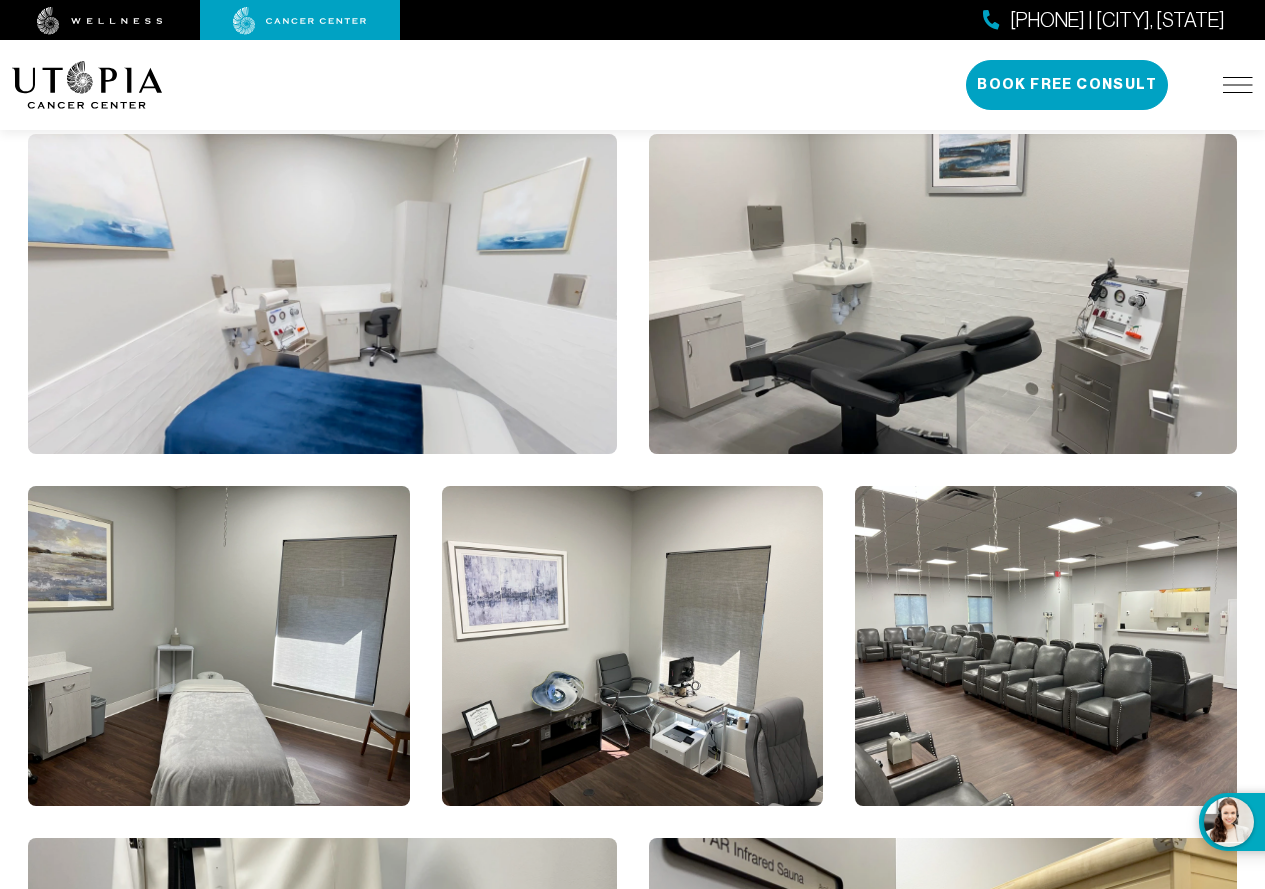 click at bounding box center [1238, 85] 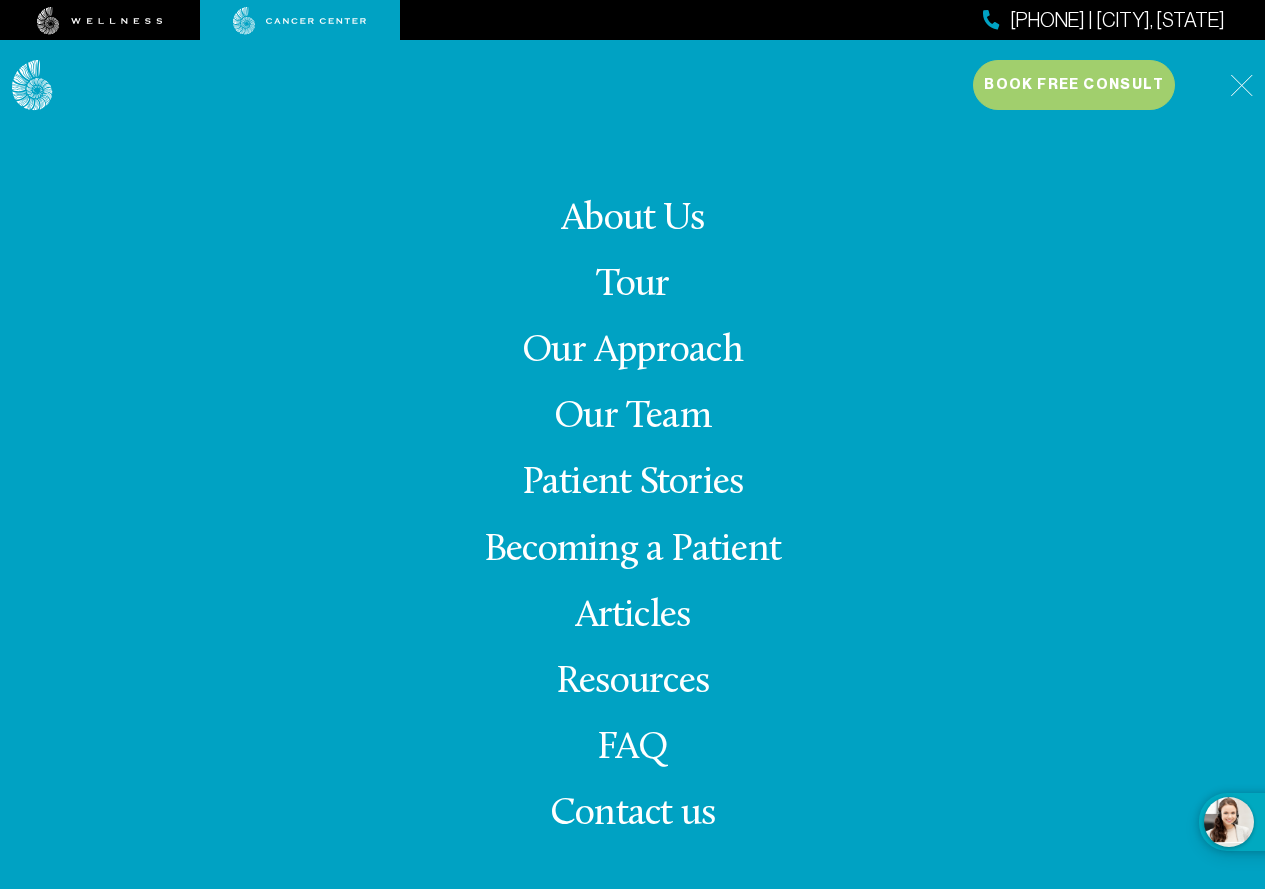 click on "Our Team" at bounding box center [632, 417] 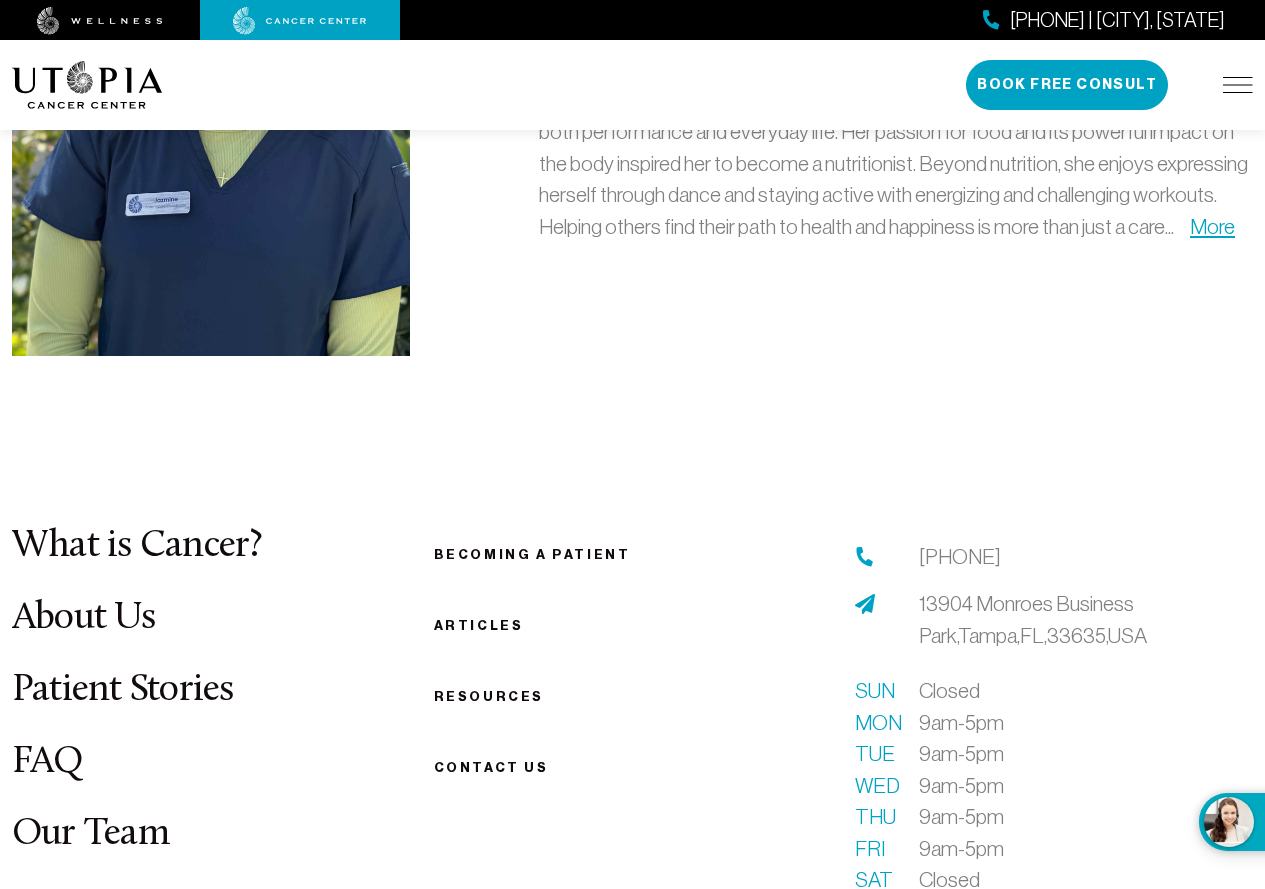 scroll, scrollTop: 6200, scrollLeft: 0, axis: vertical 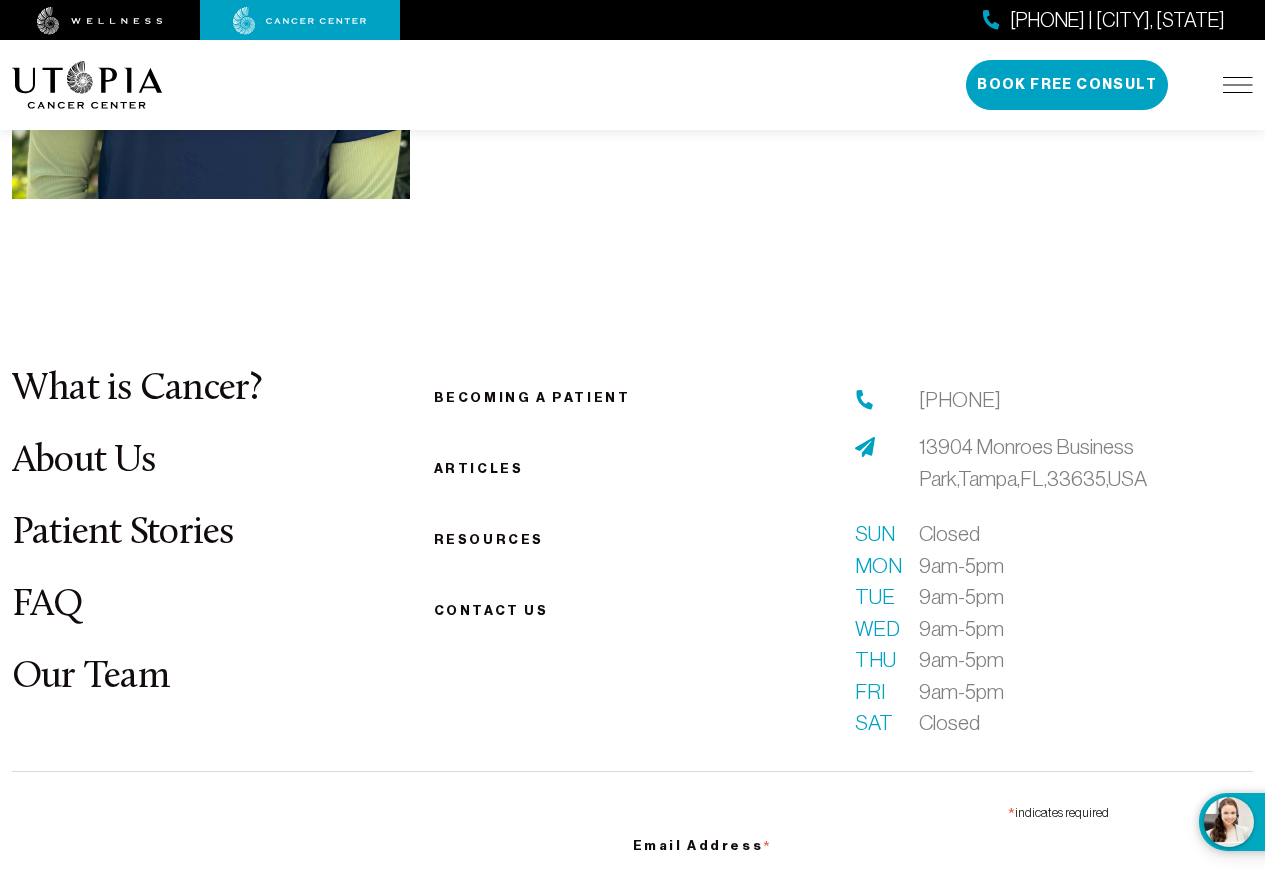 click at bounding box center (1238, 85) 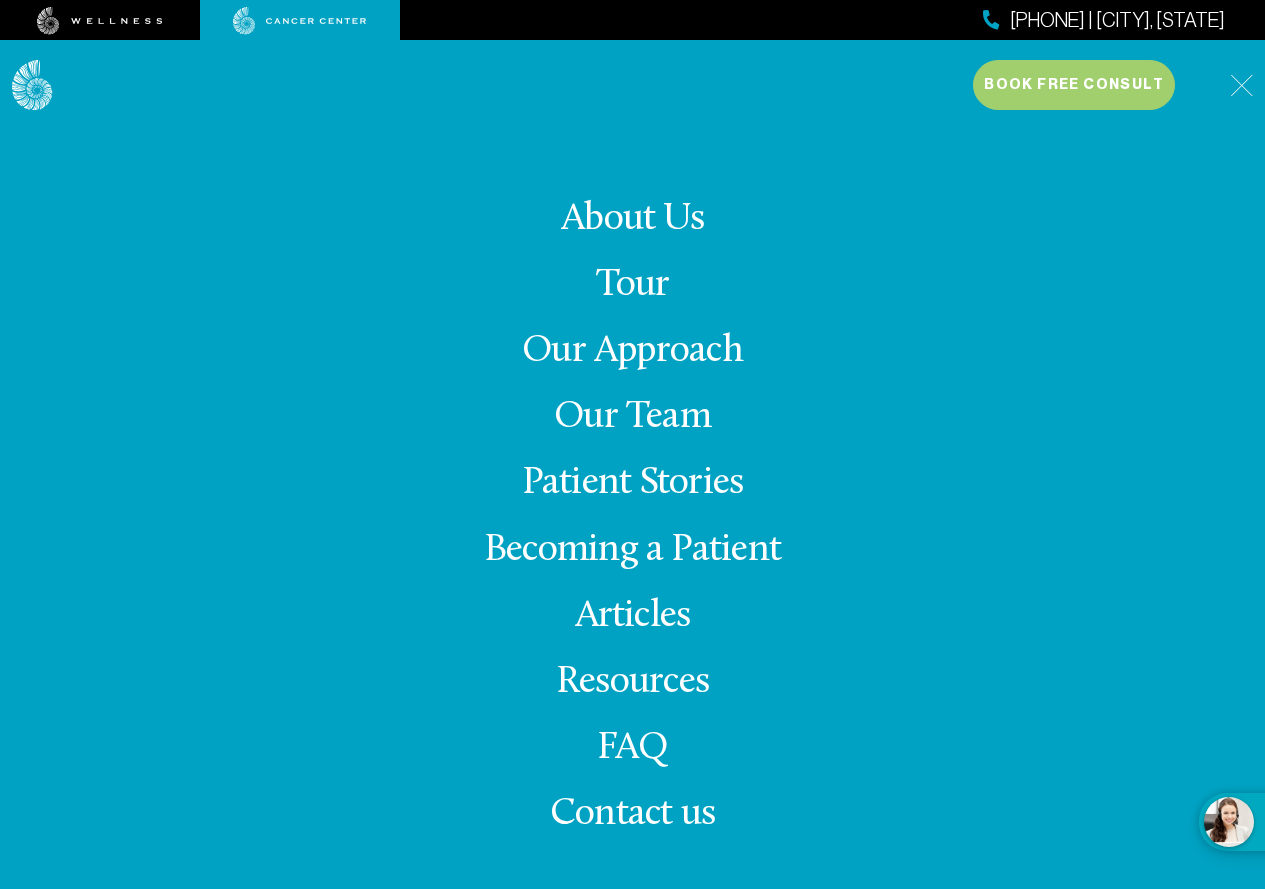 click on "Becoming a Patient" at bounding box center (632, 550) 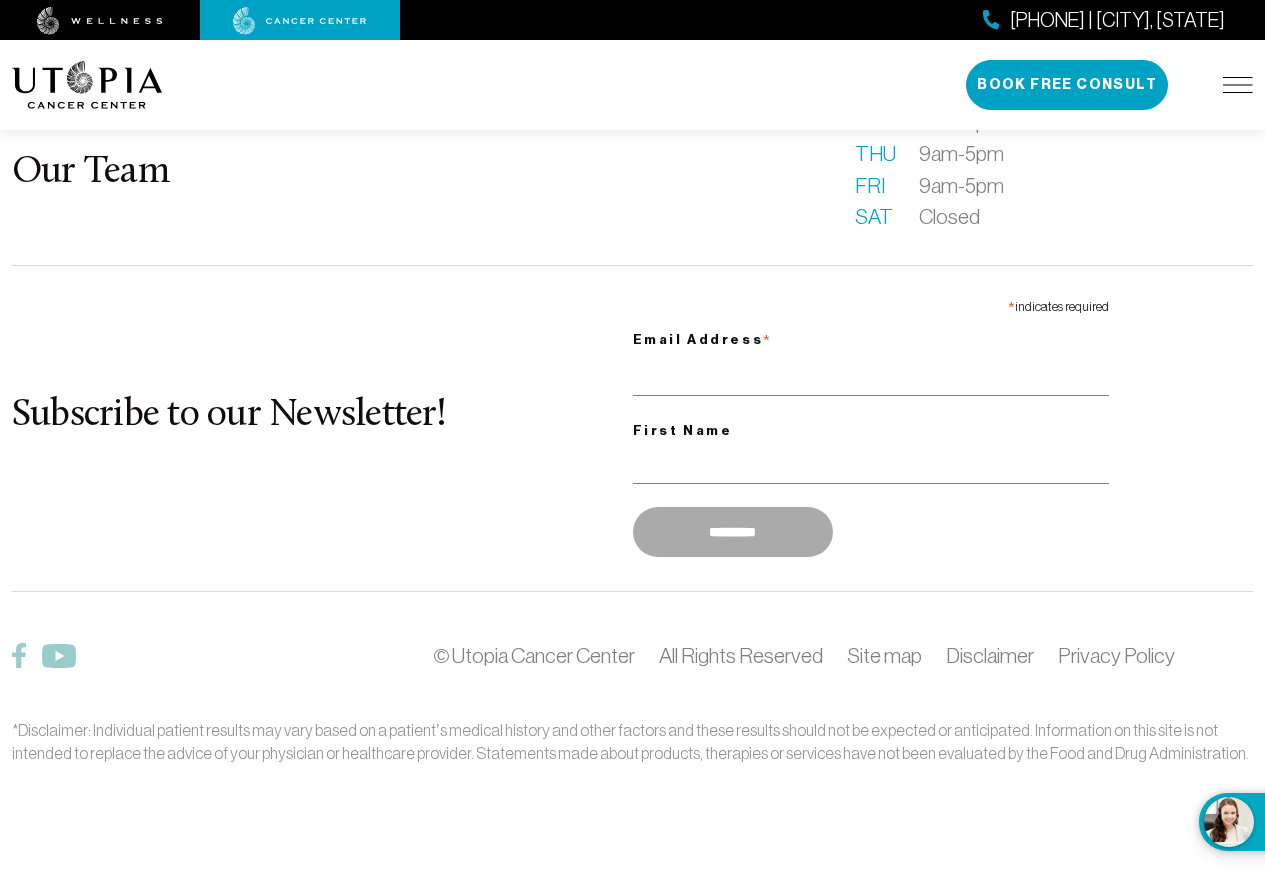 click at bounding box center (1238, 85) 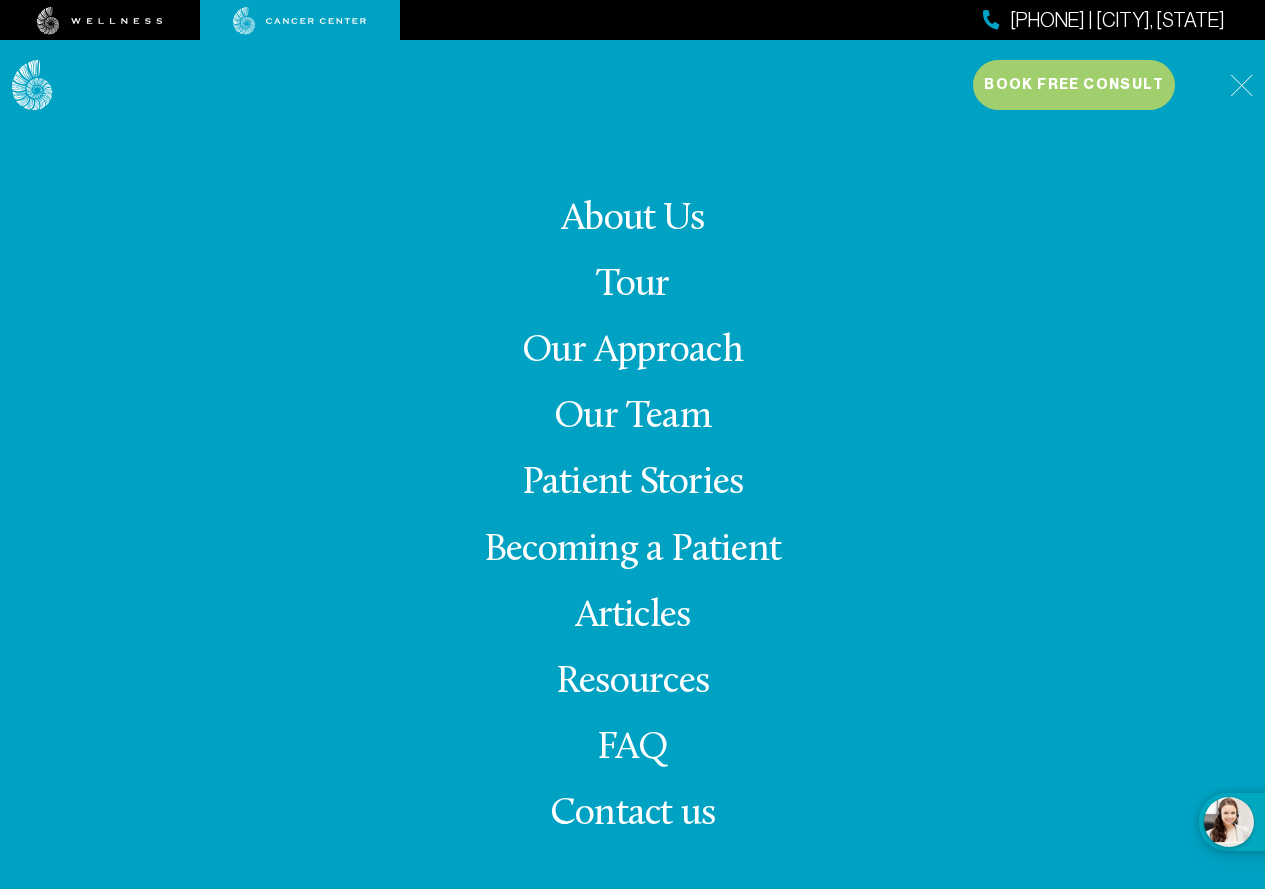 click on "Articles" at bounding box center [633, 616] 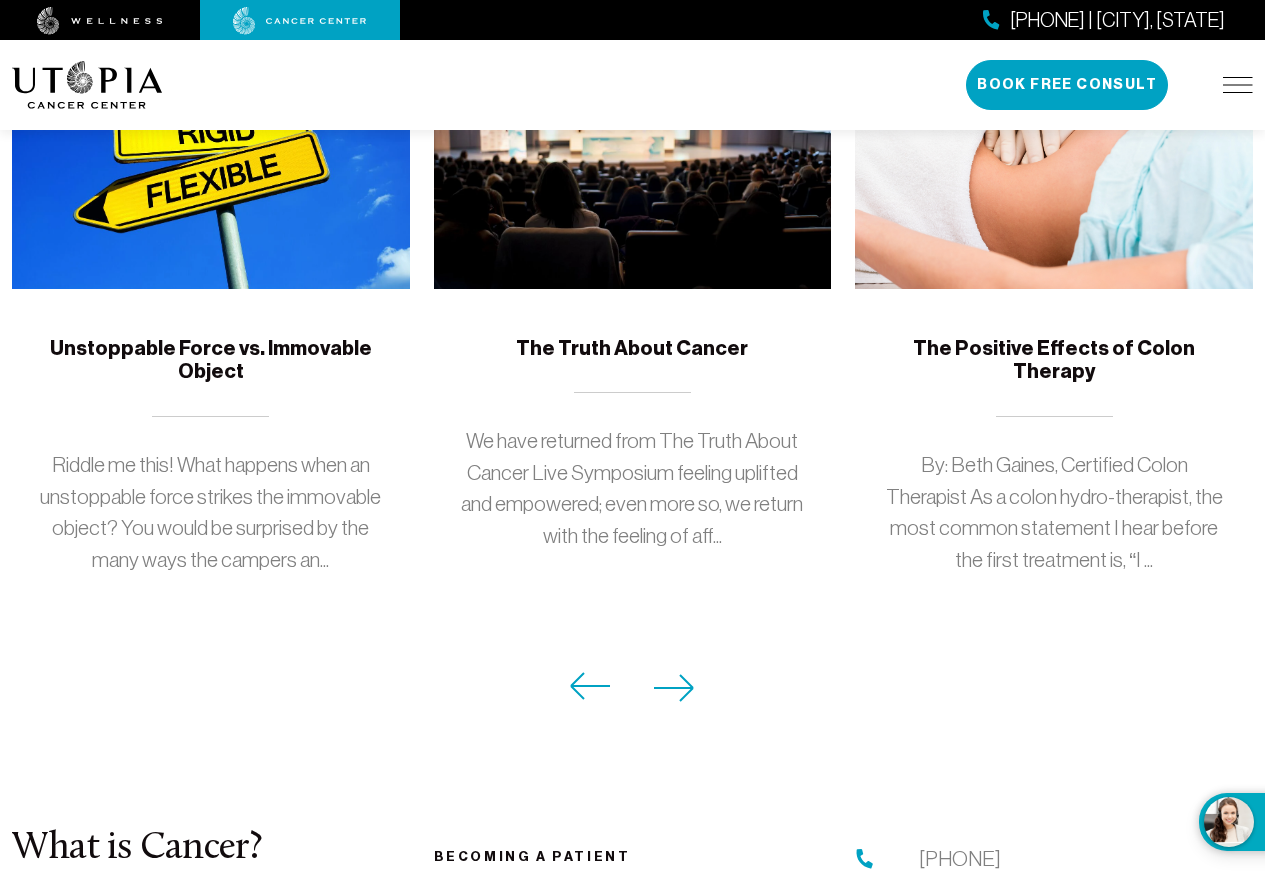 scroll, scrollTop: 1900, scrollLeft: 0, axis: vertical 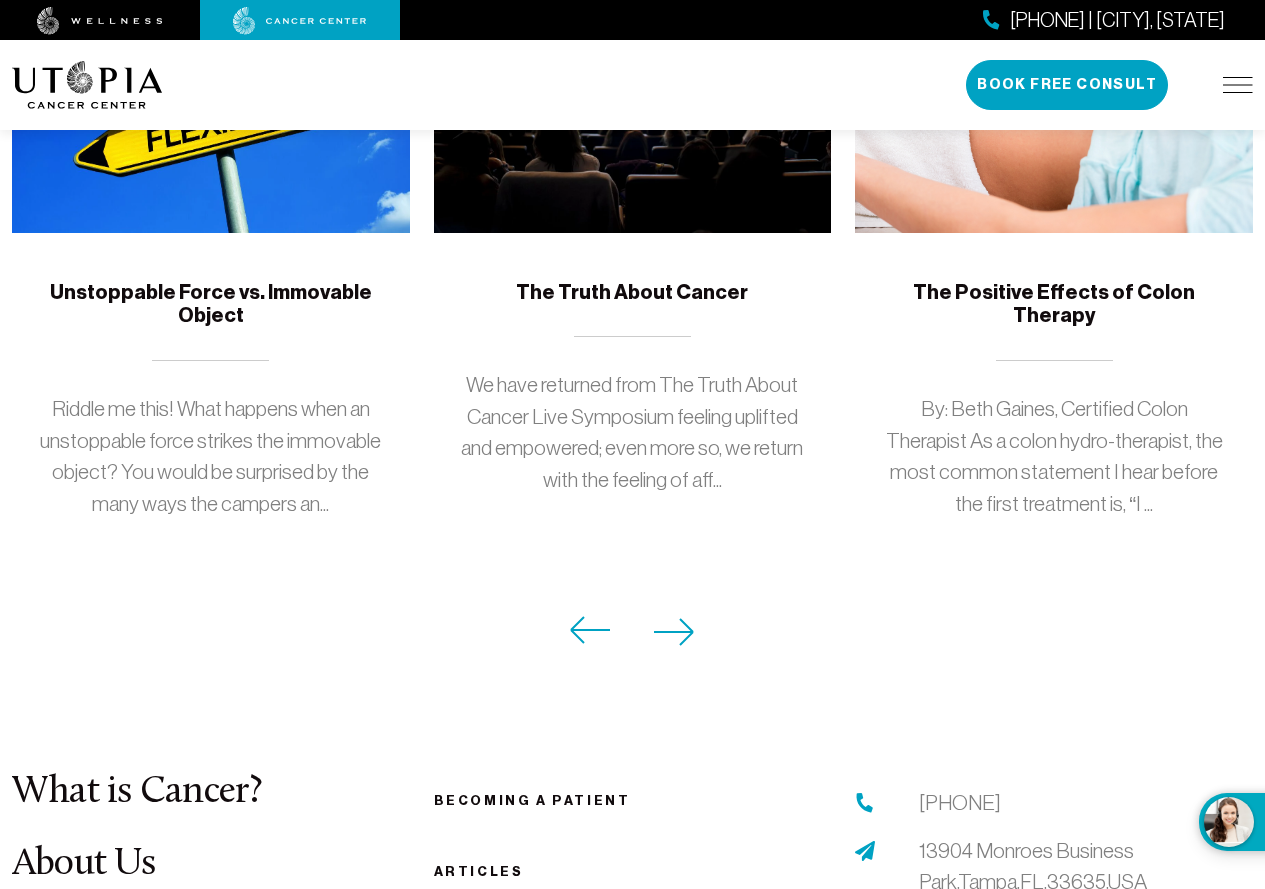 click at bounding box center [1238, 85] 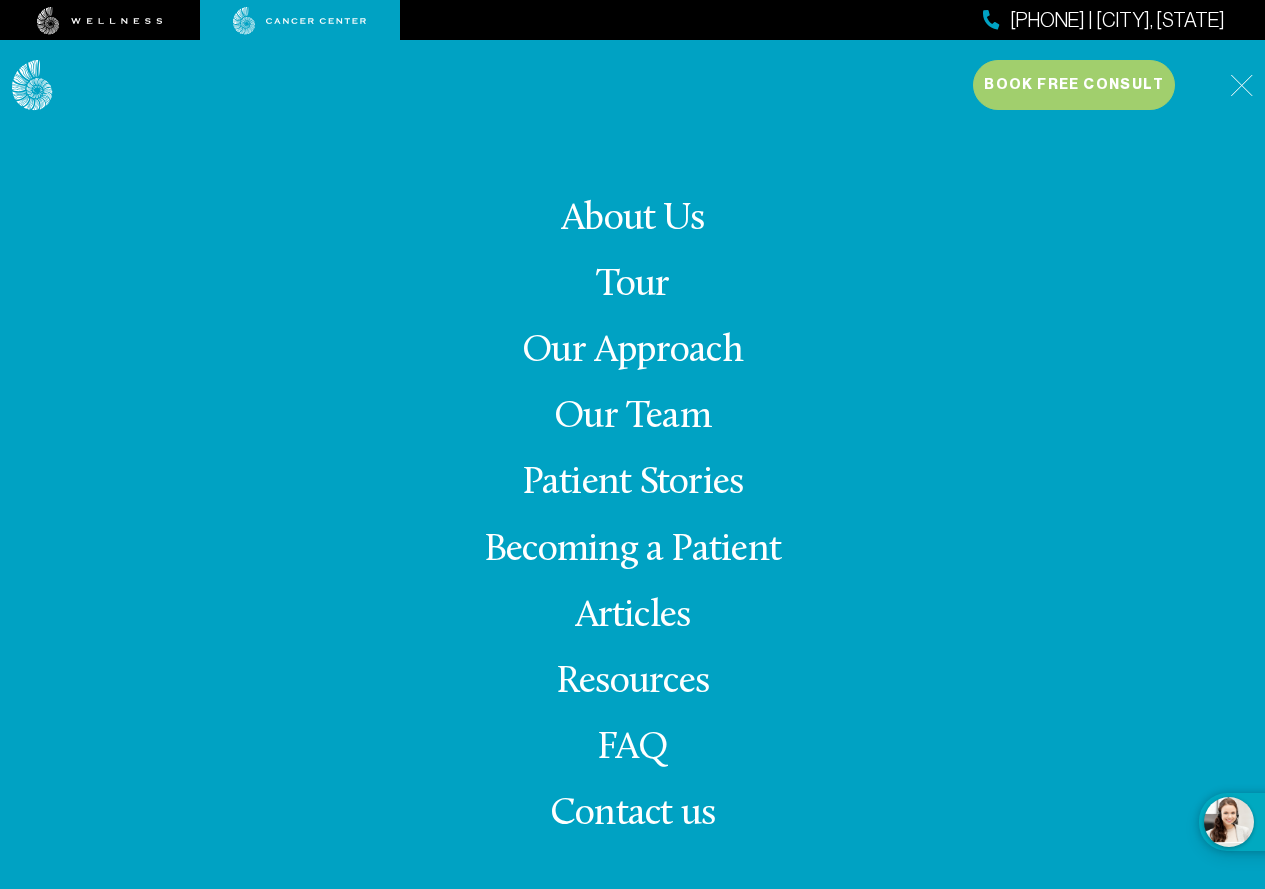 click on "Resources" at bounding box center [632, 682] 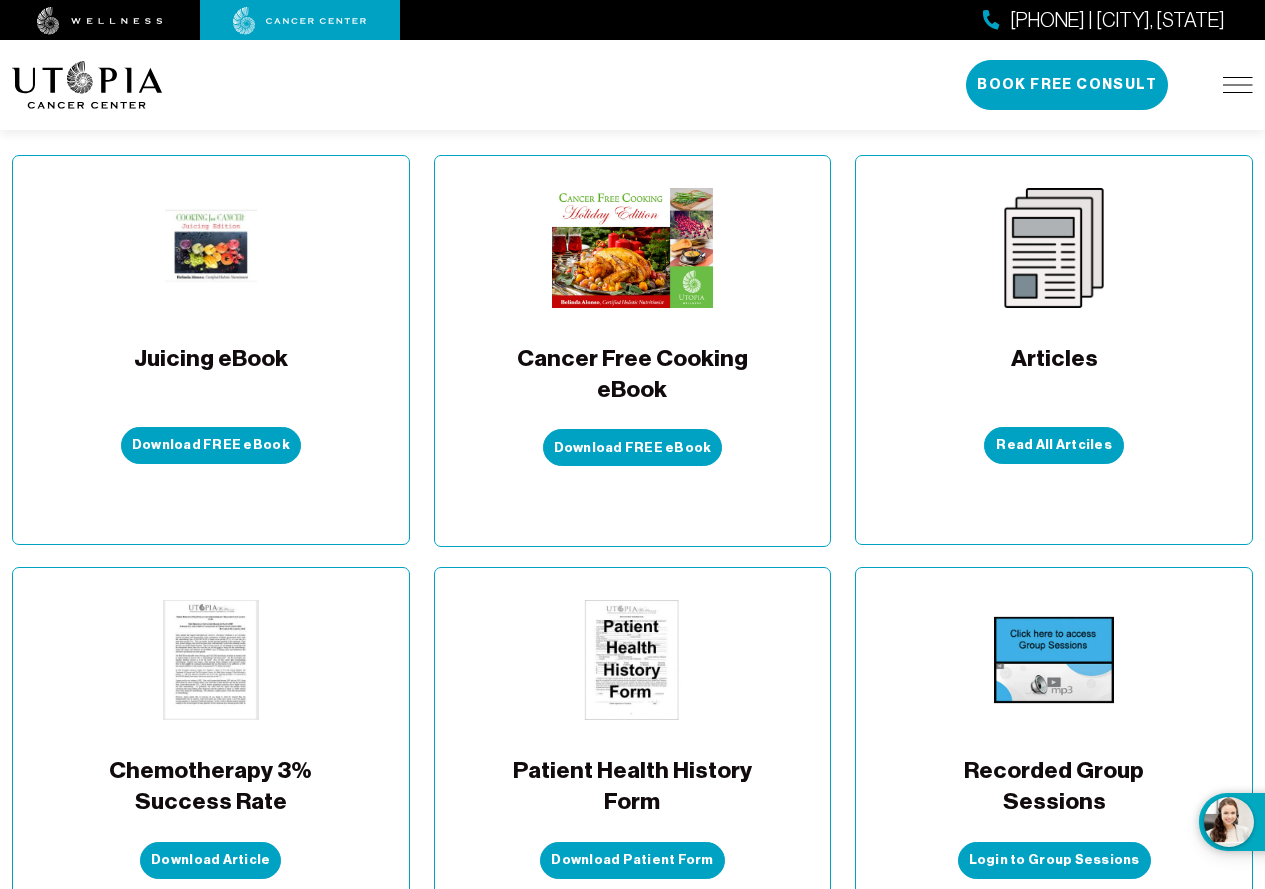 scroll, scrollTop: 500, scrollLeft: 0, axis: vertical 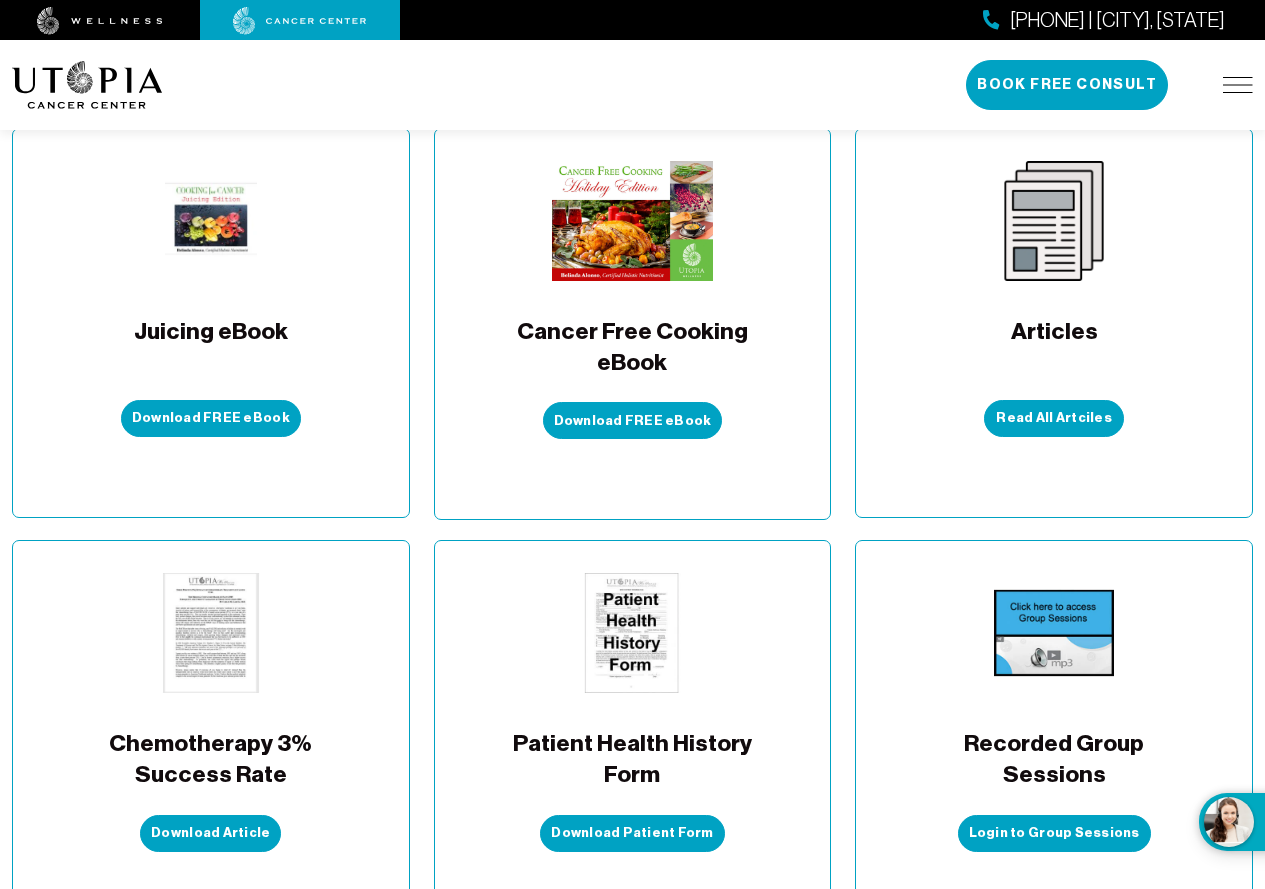 click at bounding box center [1238, 85] 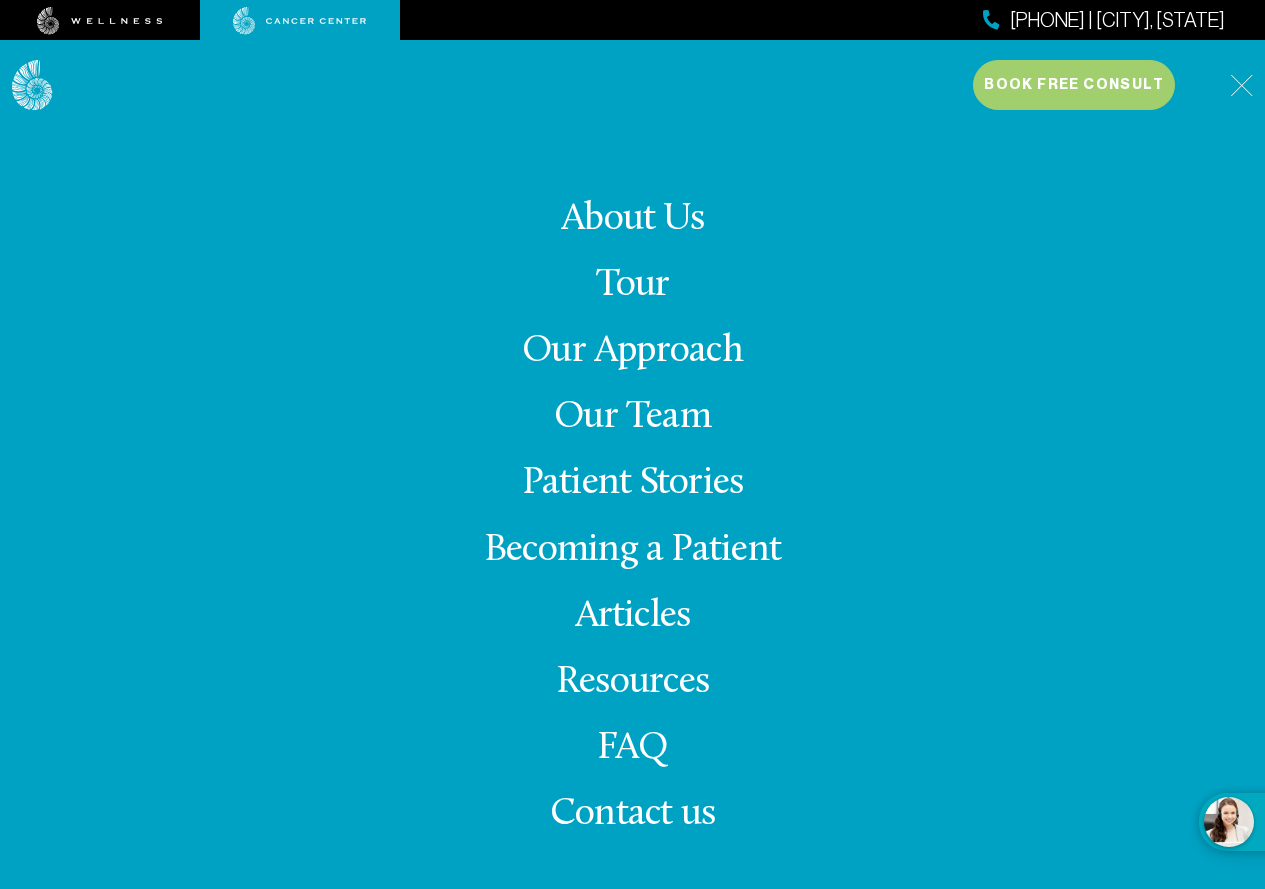 click on "FAQ" at bounding box center [633, 748] 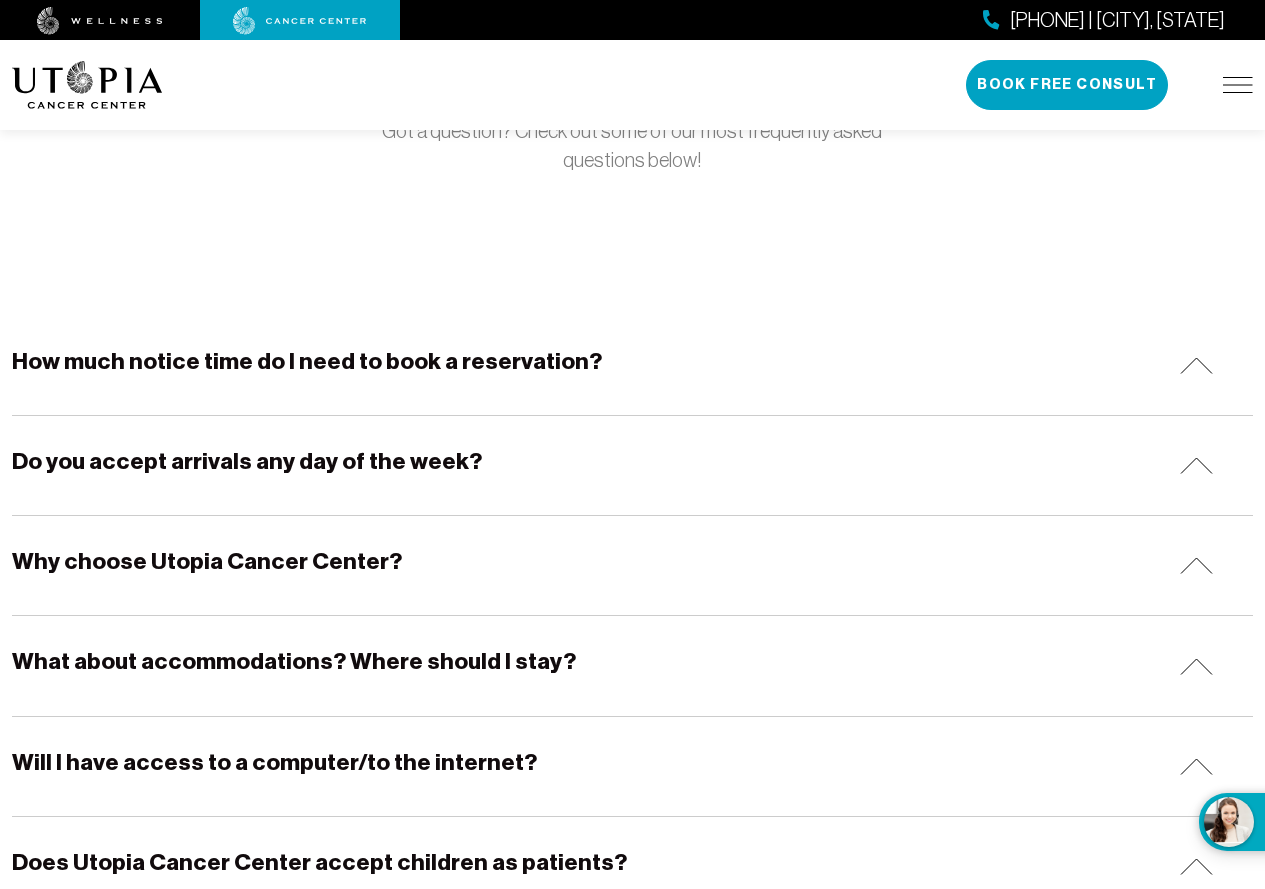 scroll, scrollTop: 0, scrollLeft: 0, axis: both 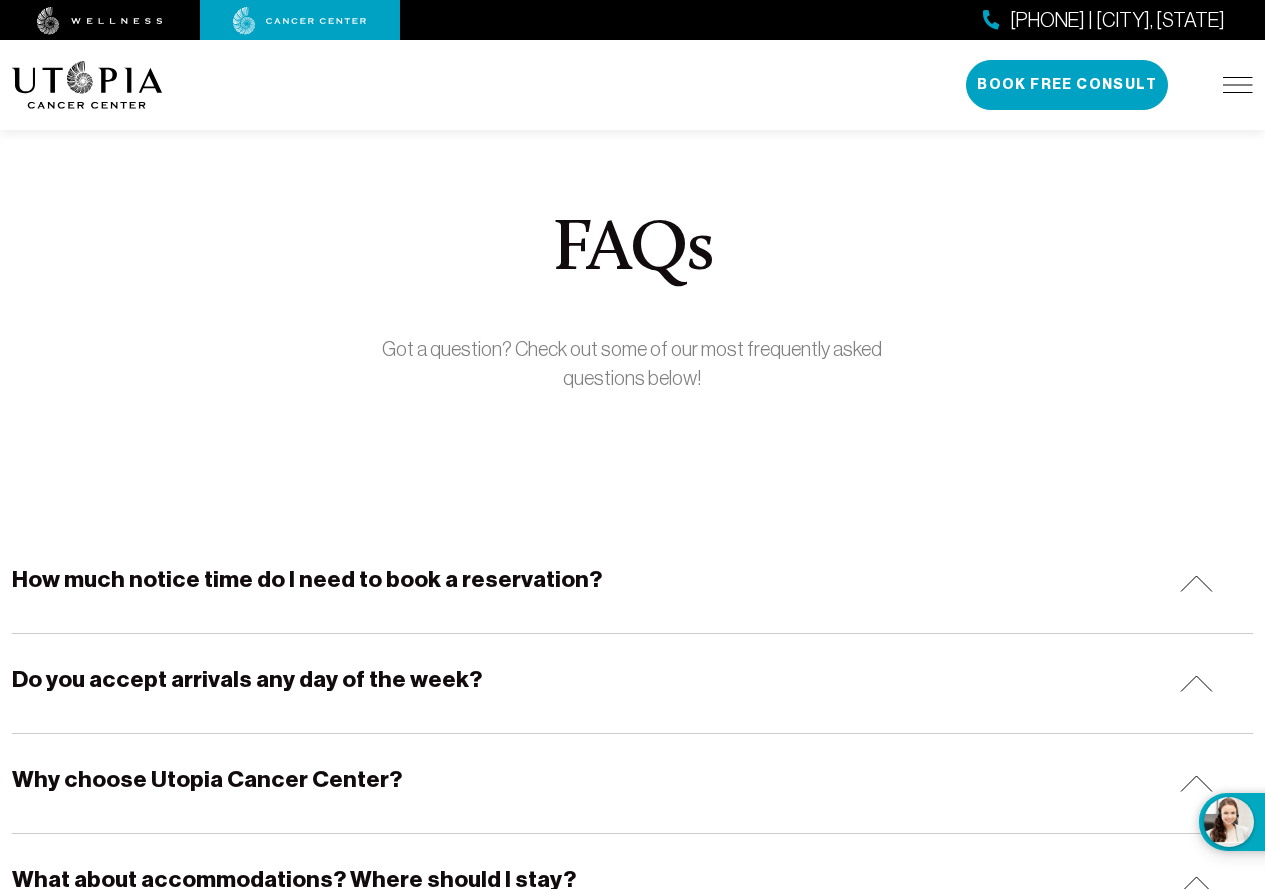 click at bounding box center [1196, 583] 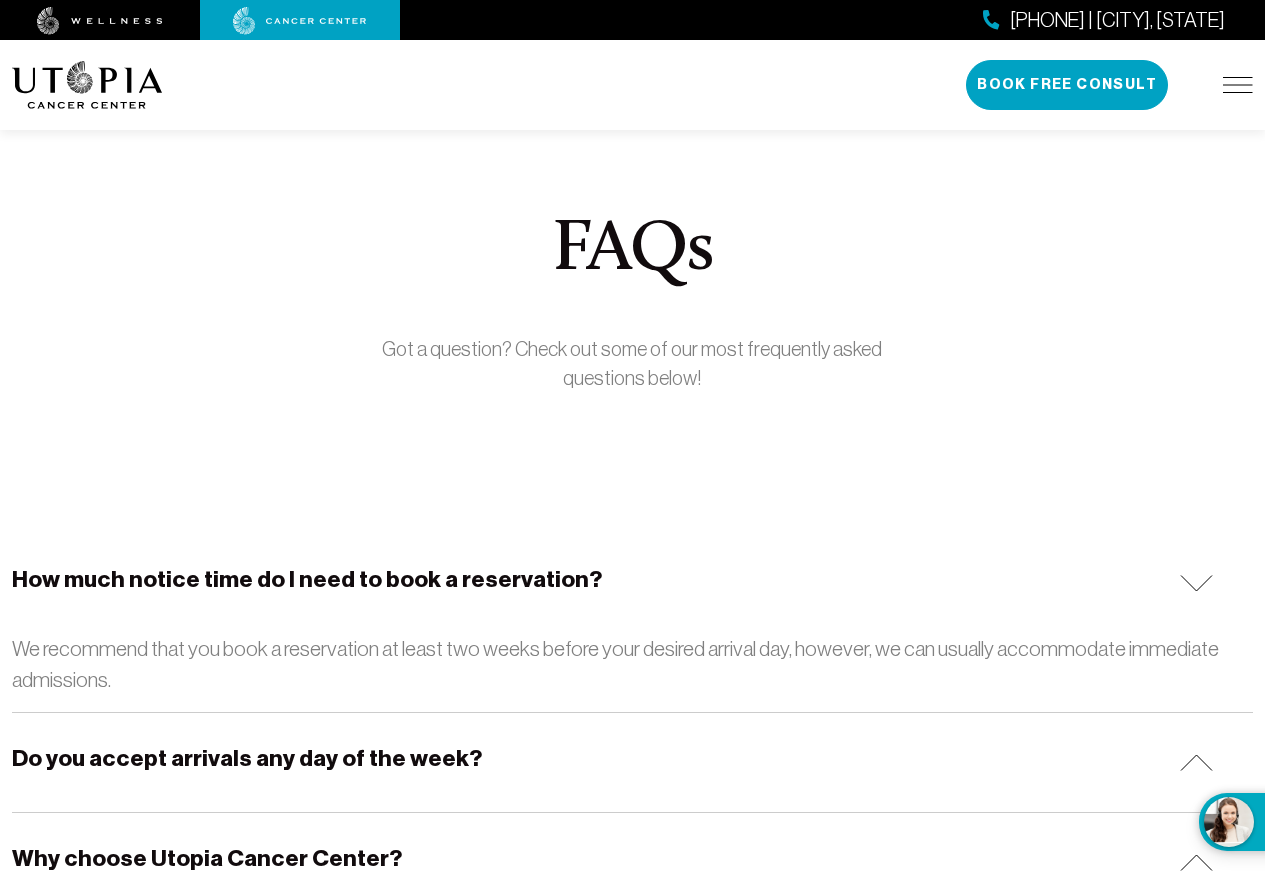 click at bounding box center [1196, 583] 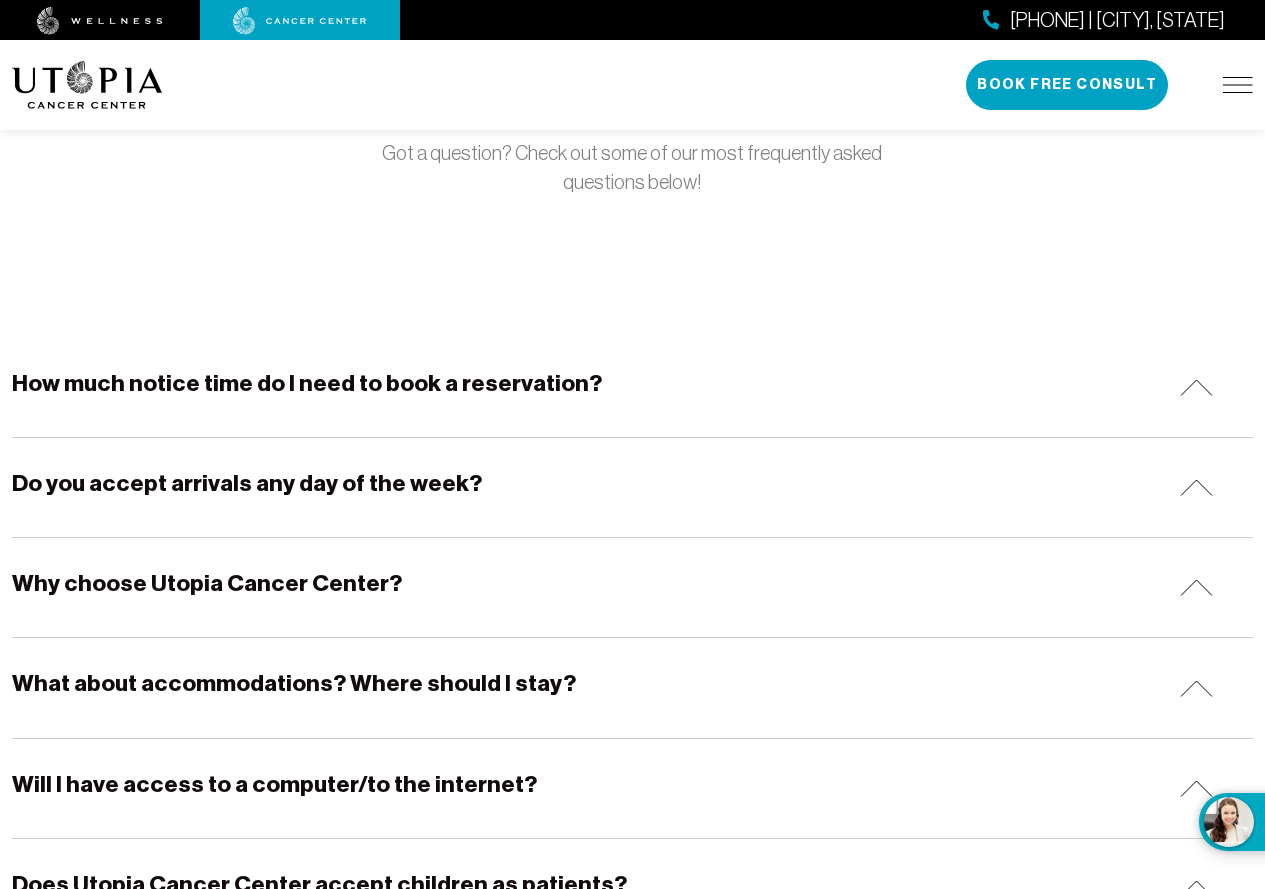scroll, scrollTop: 200, scrollLeft: 0, axis: vertical 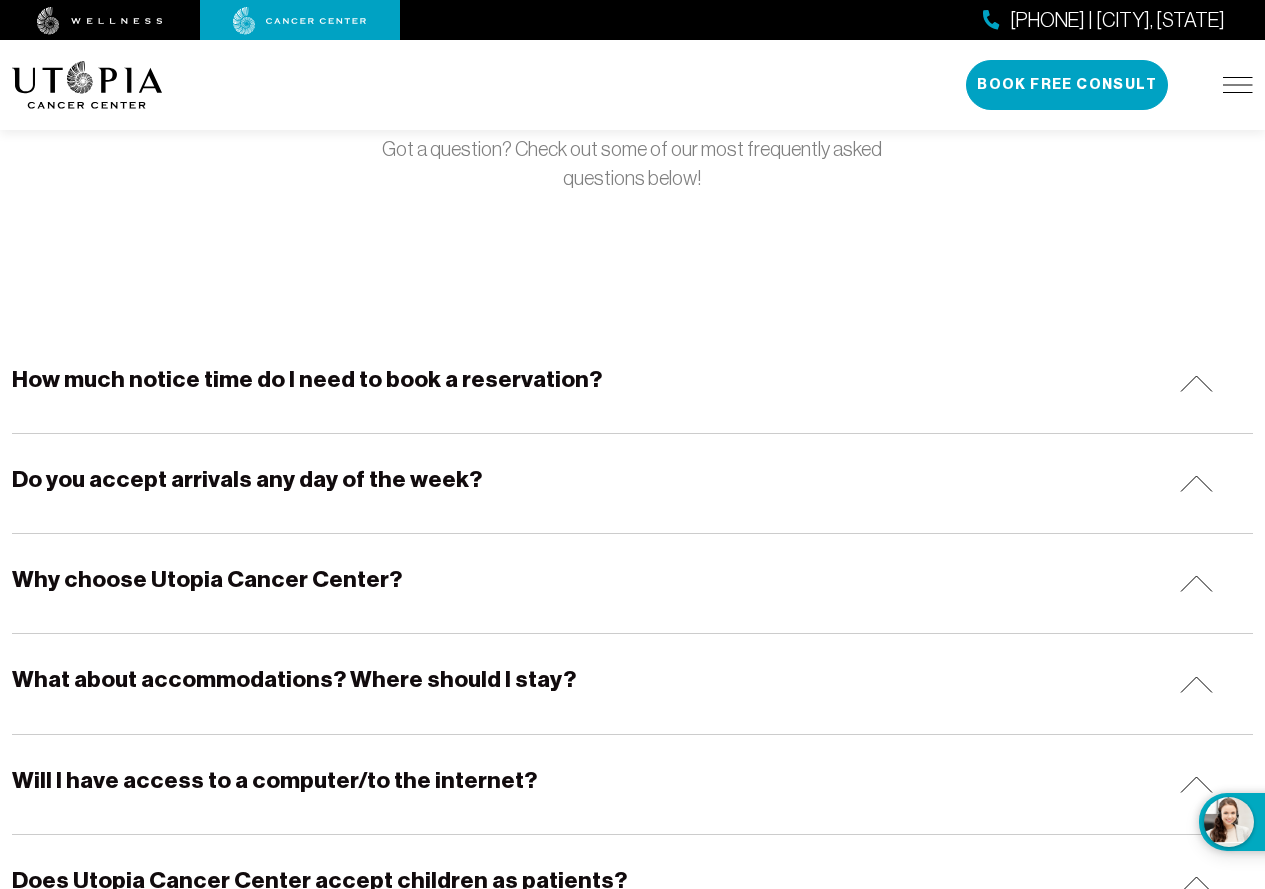 click at bounding box center (1196, 483) 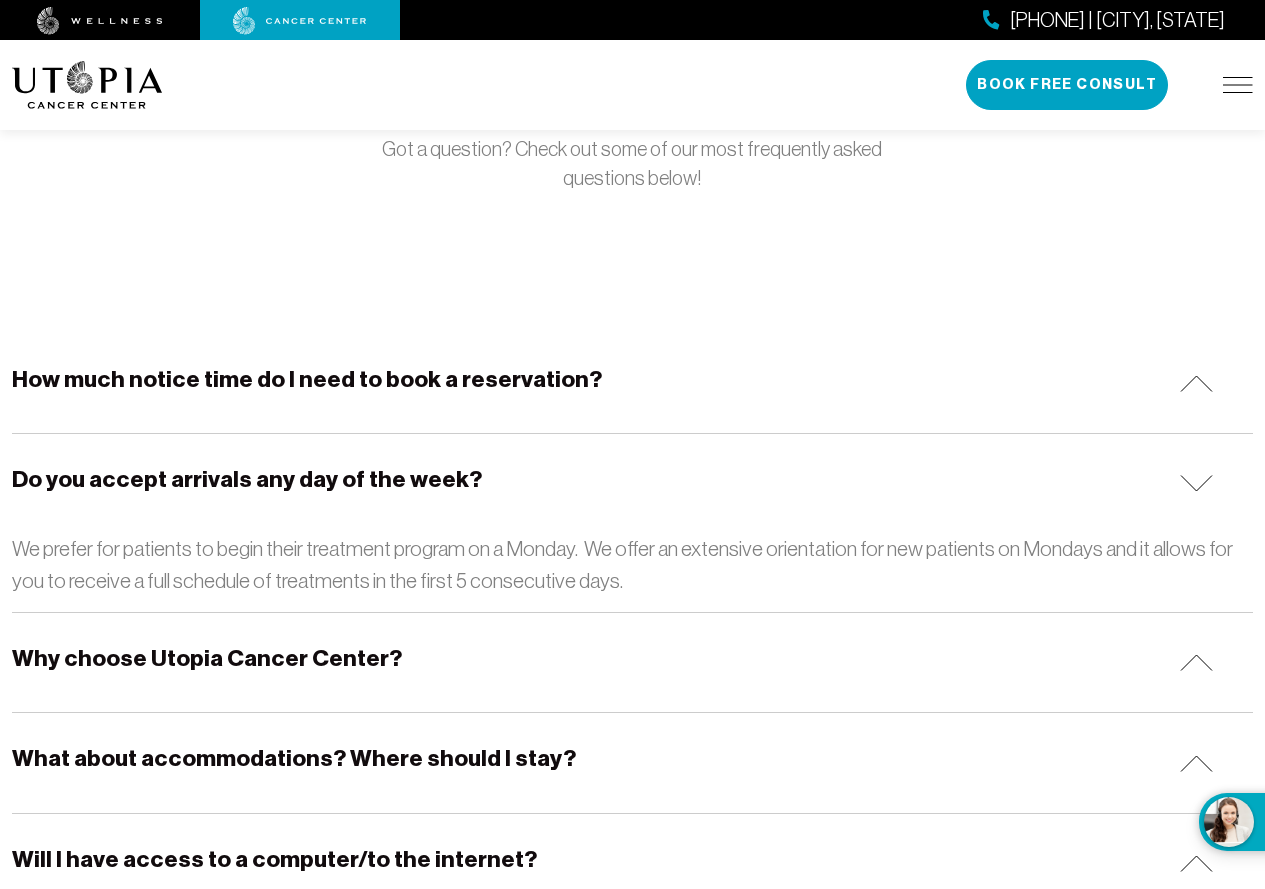 click at bounding box center (1196, 483) 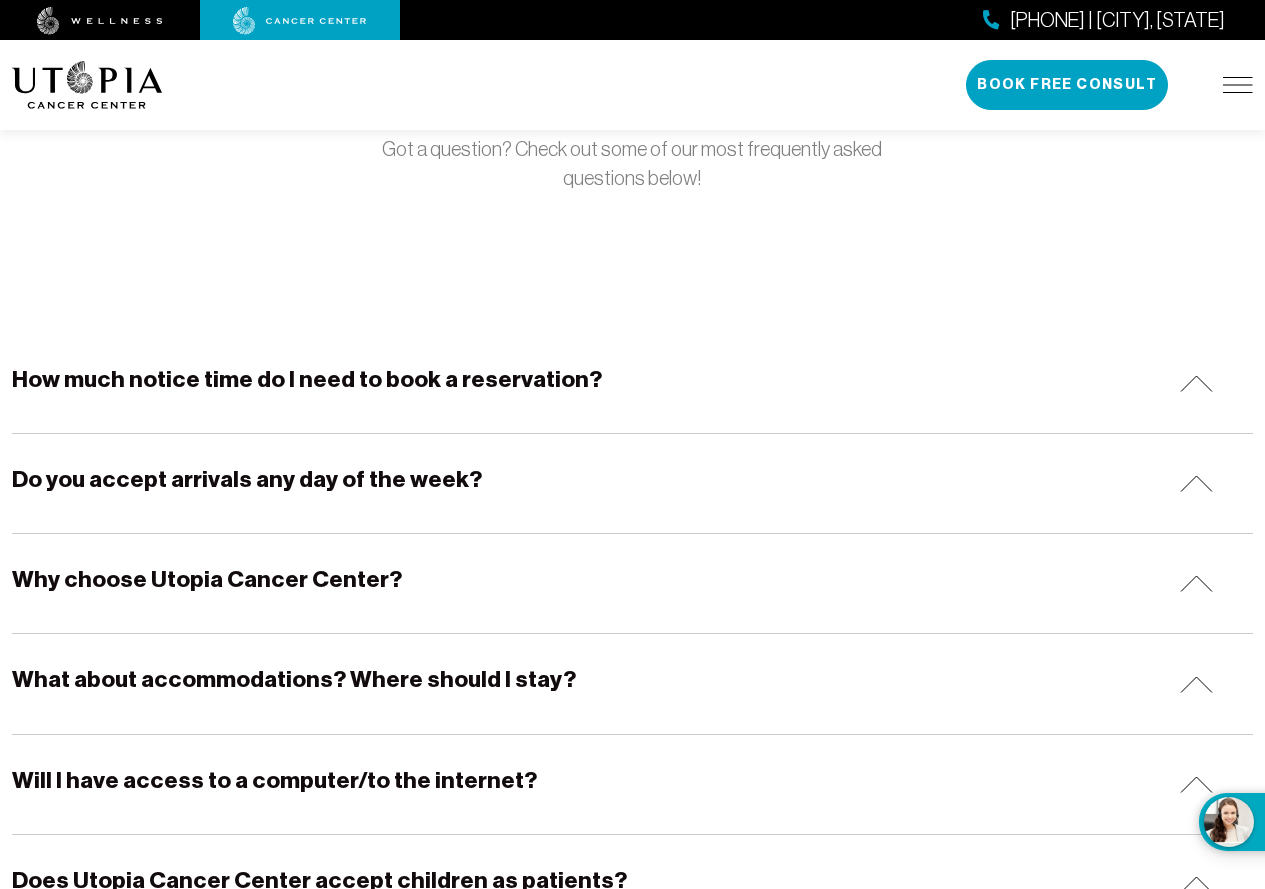click on "Why choose Utopia Cancer Center?" at bounding box center [632, 583] 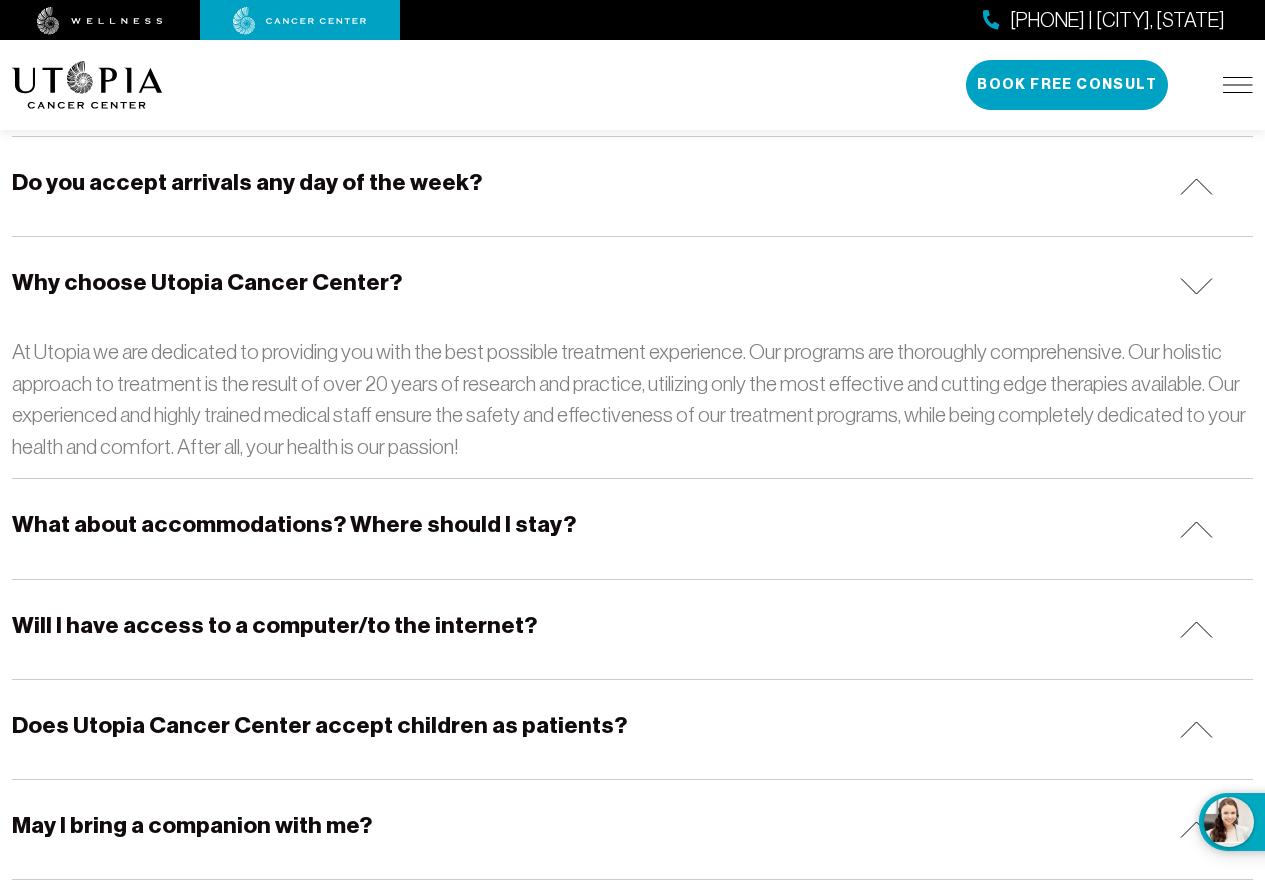 scroll, scrollTop: 500, scrollLeft: 0, axis: vertical 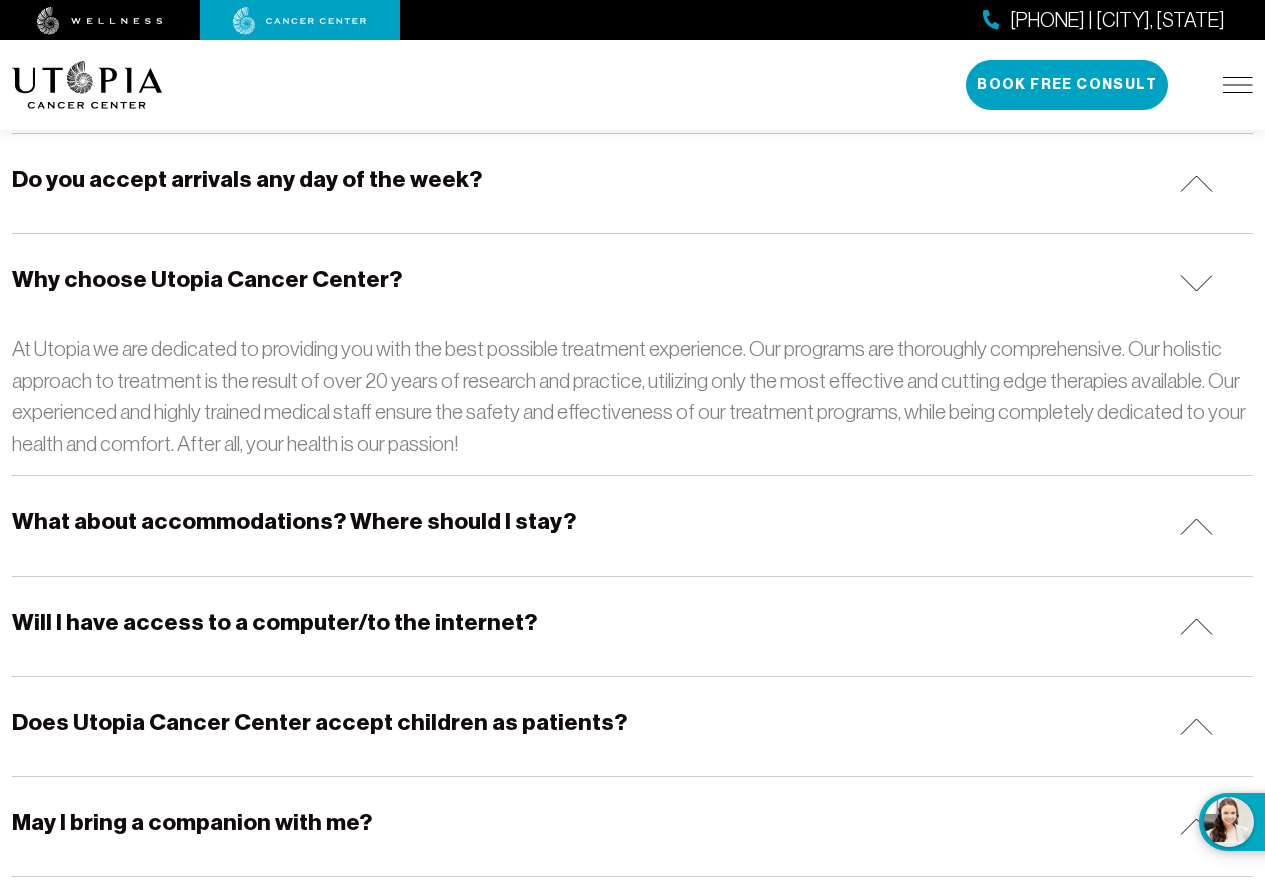 click on "Why choose Utopia Cancer Center?" at bounding box center (632, 283) 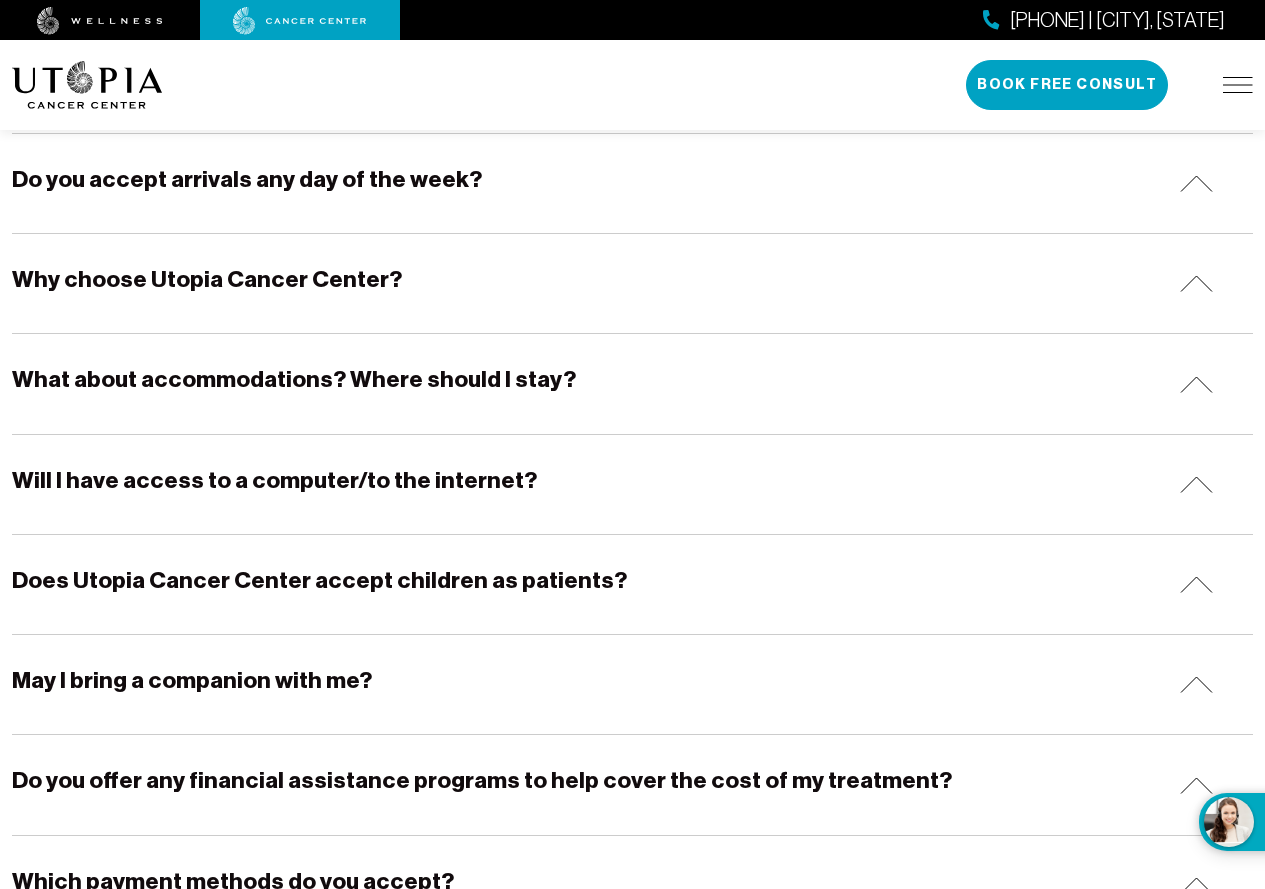 click at bounding box center [1196, 384] 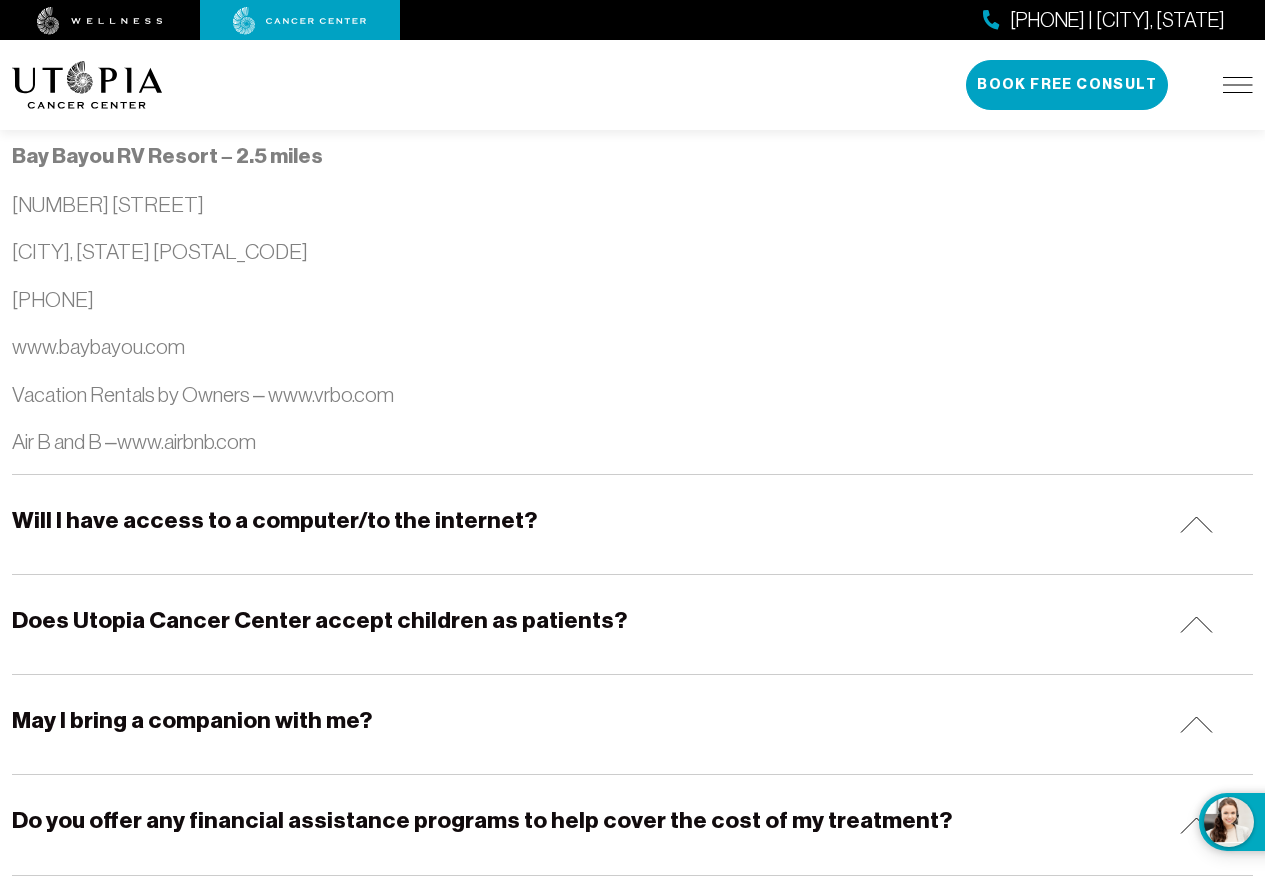 scroll, scrollTop: 2200, scrollLeft: 0, axis: vertical 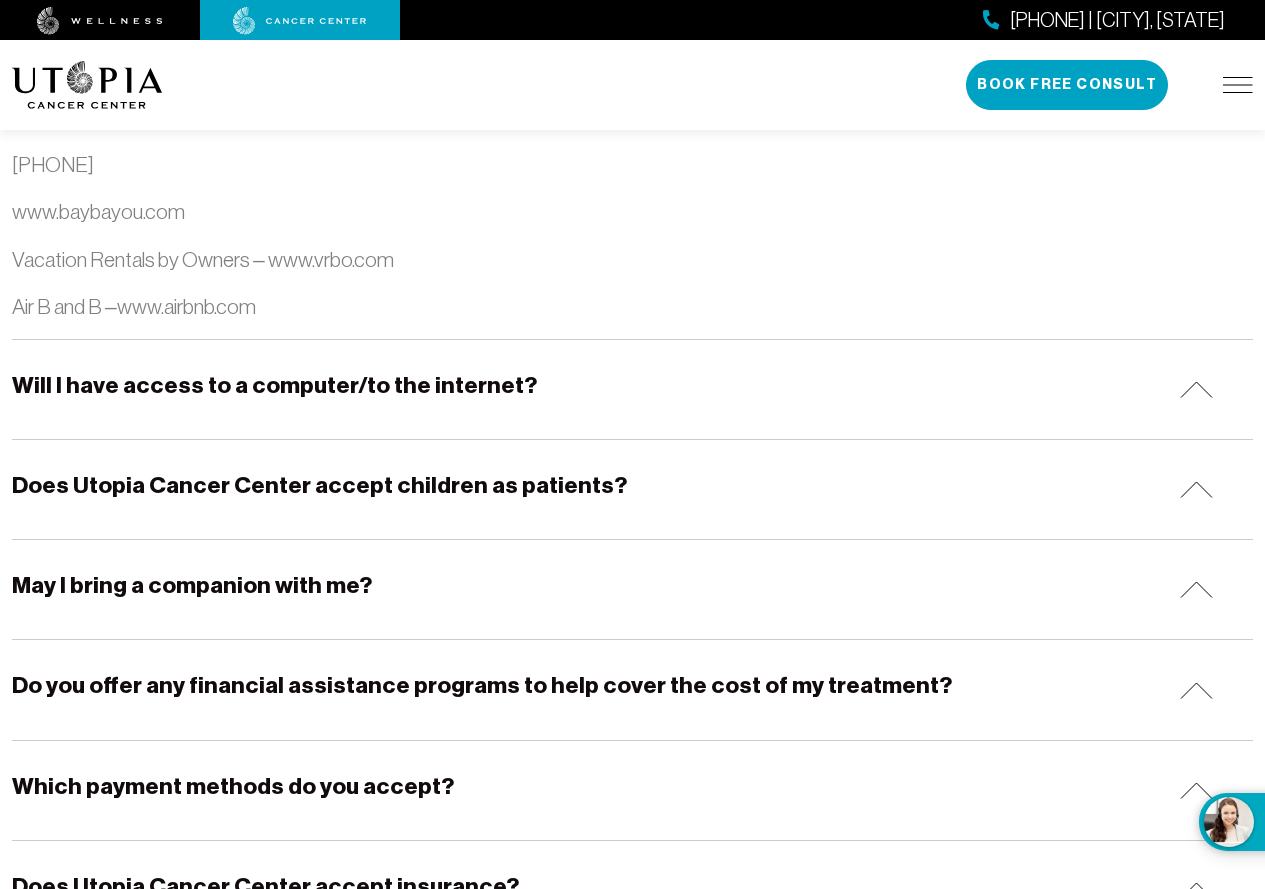 click at bounding box center (1196, 389) 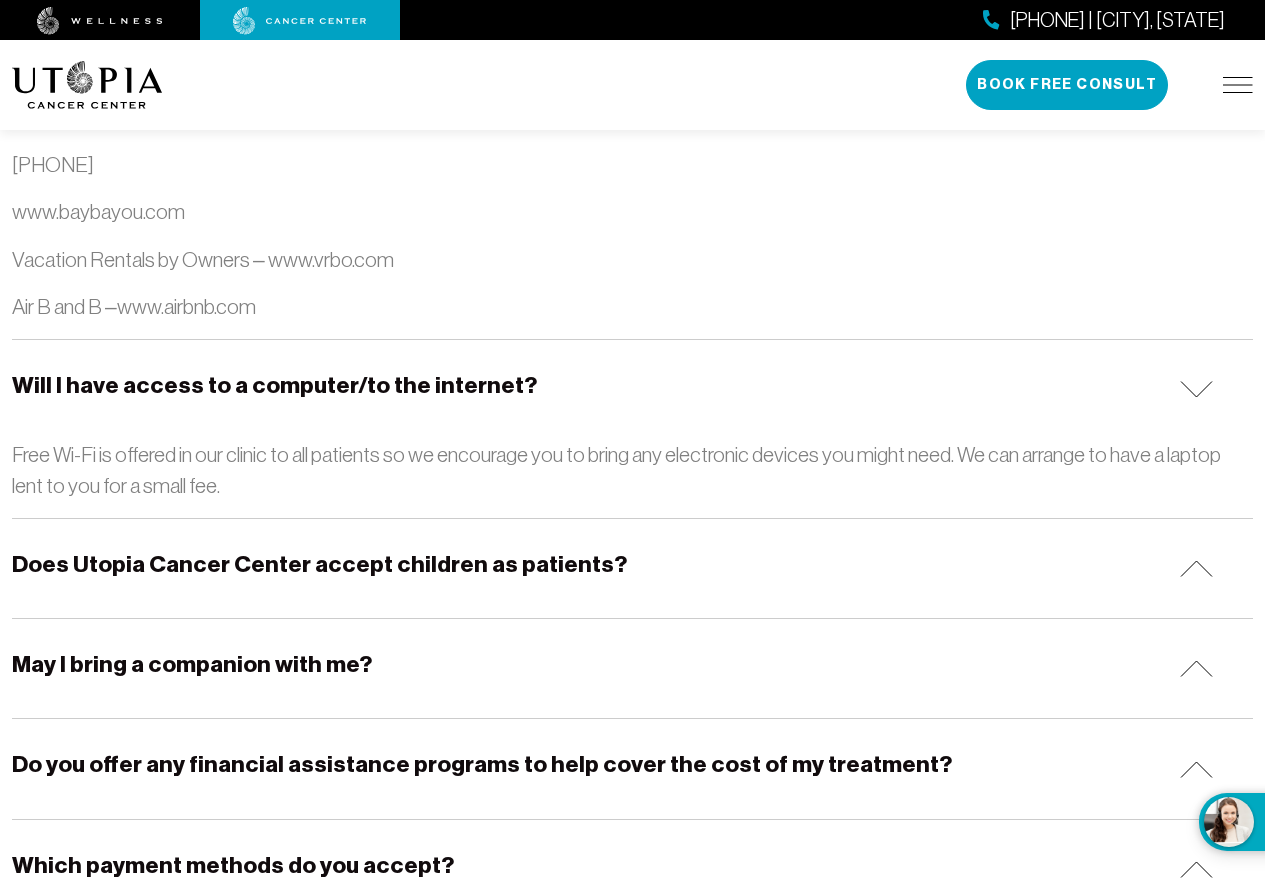 click at bounding box center [1196, 389] 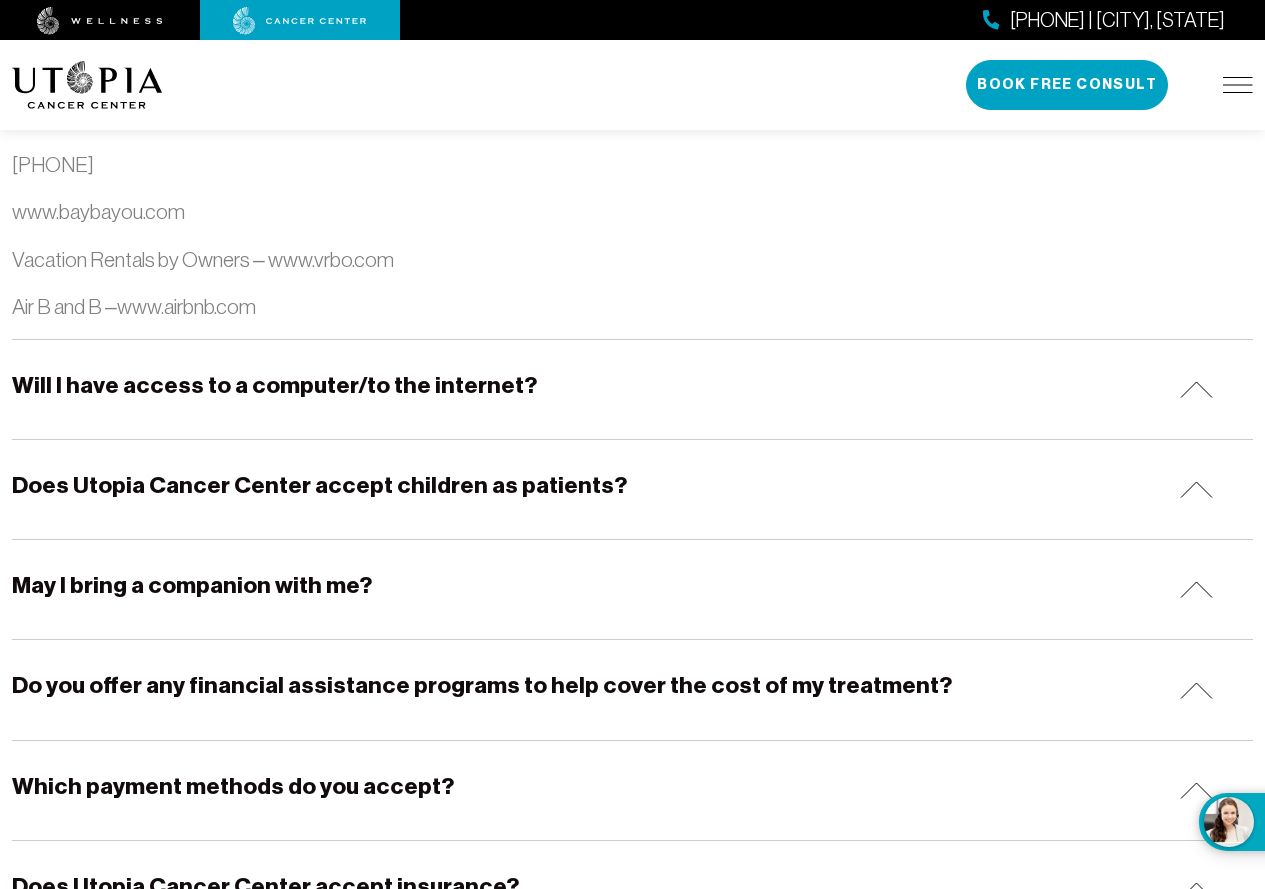 click at bounding box center (1196, 489) 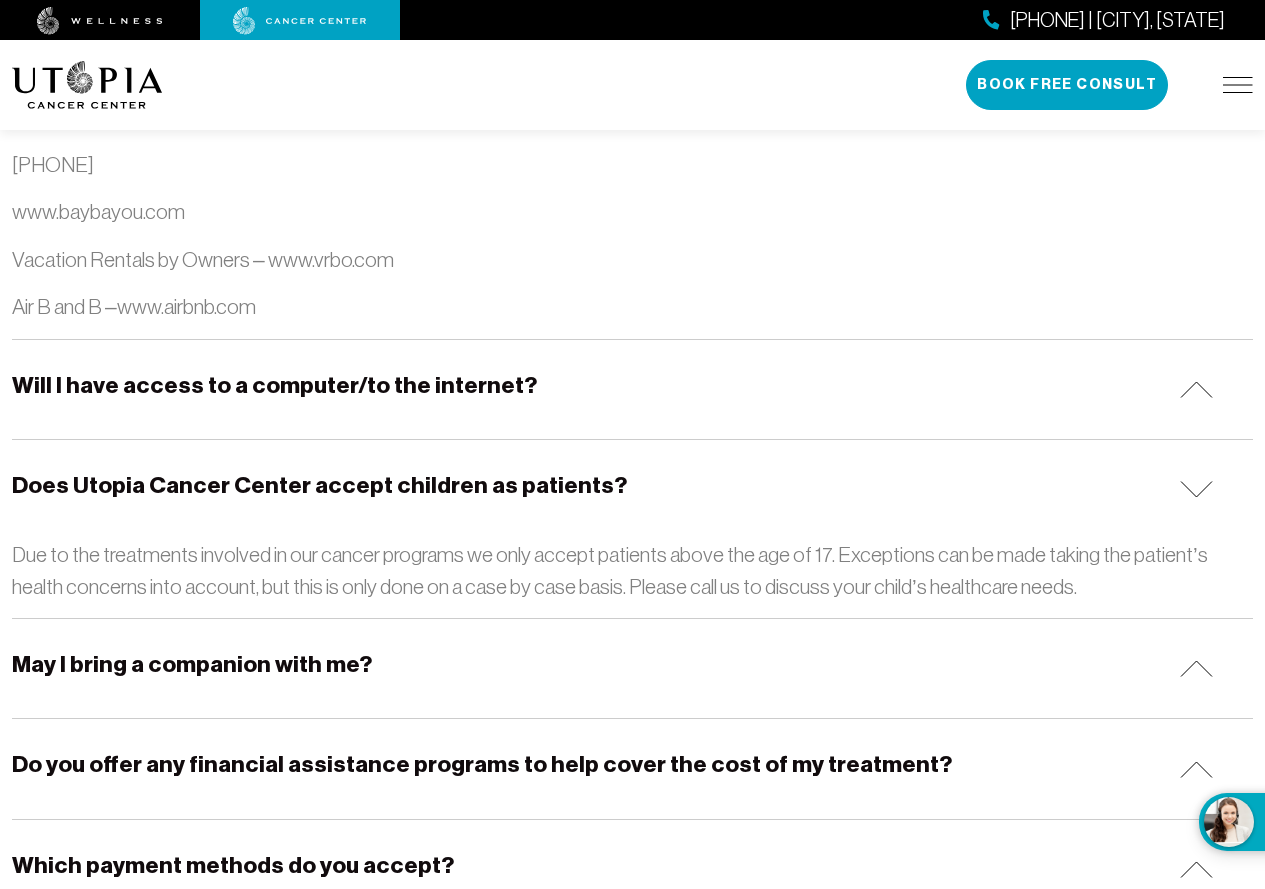 click at bounding box center [1196, 489] 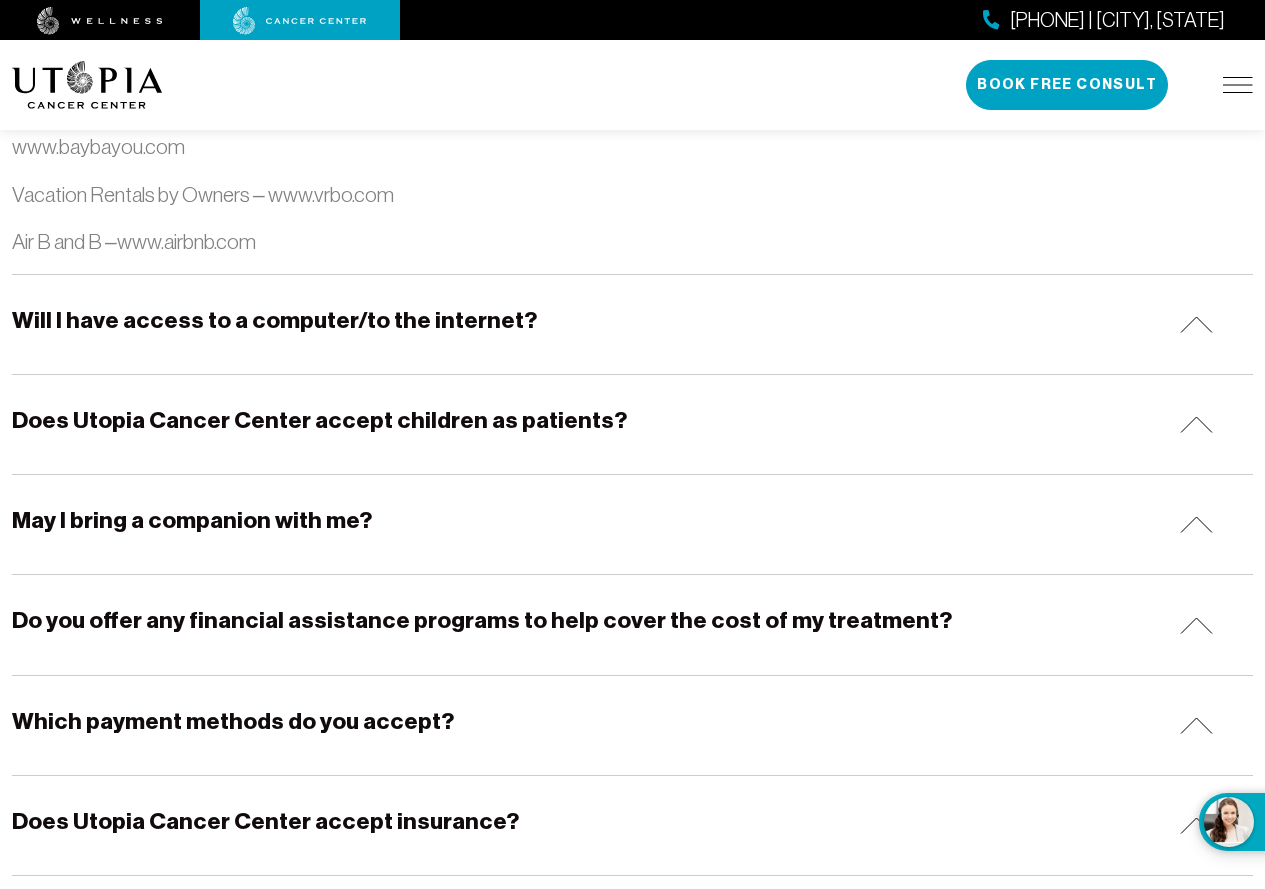 scroll, scrollTop: 2300, scrollLeft: 0, axis: vertical 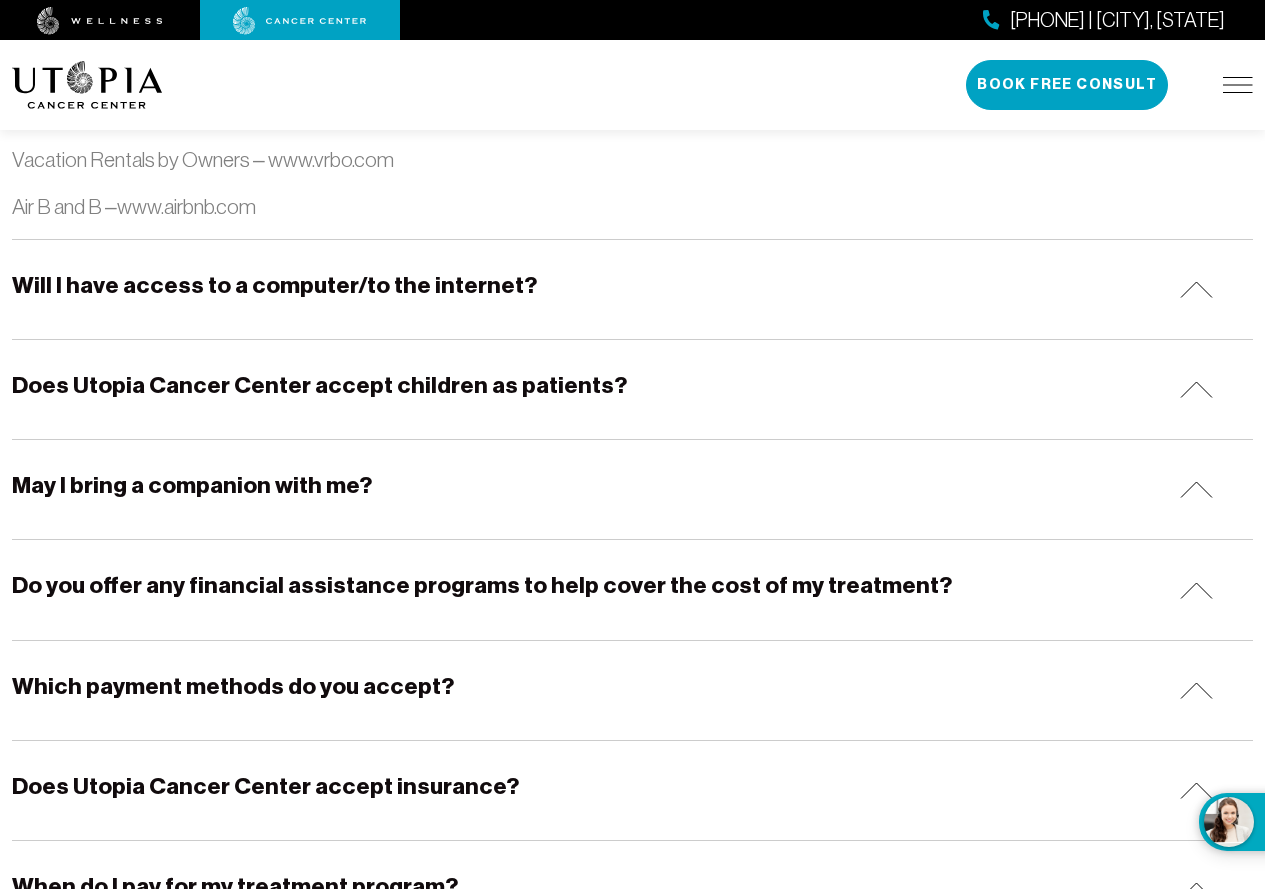 click at bounding box center (1196, 489) 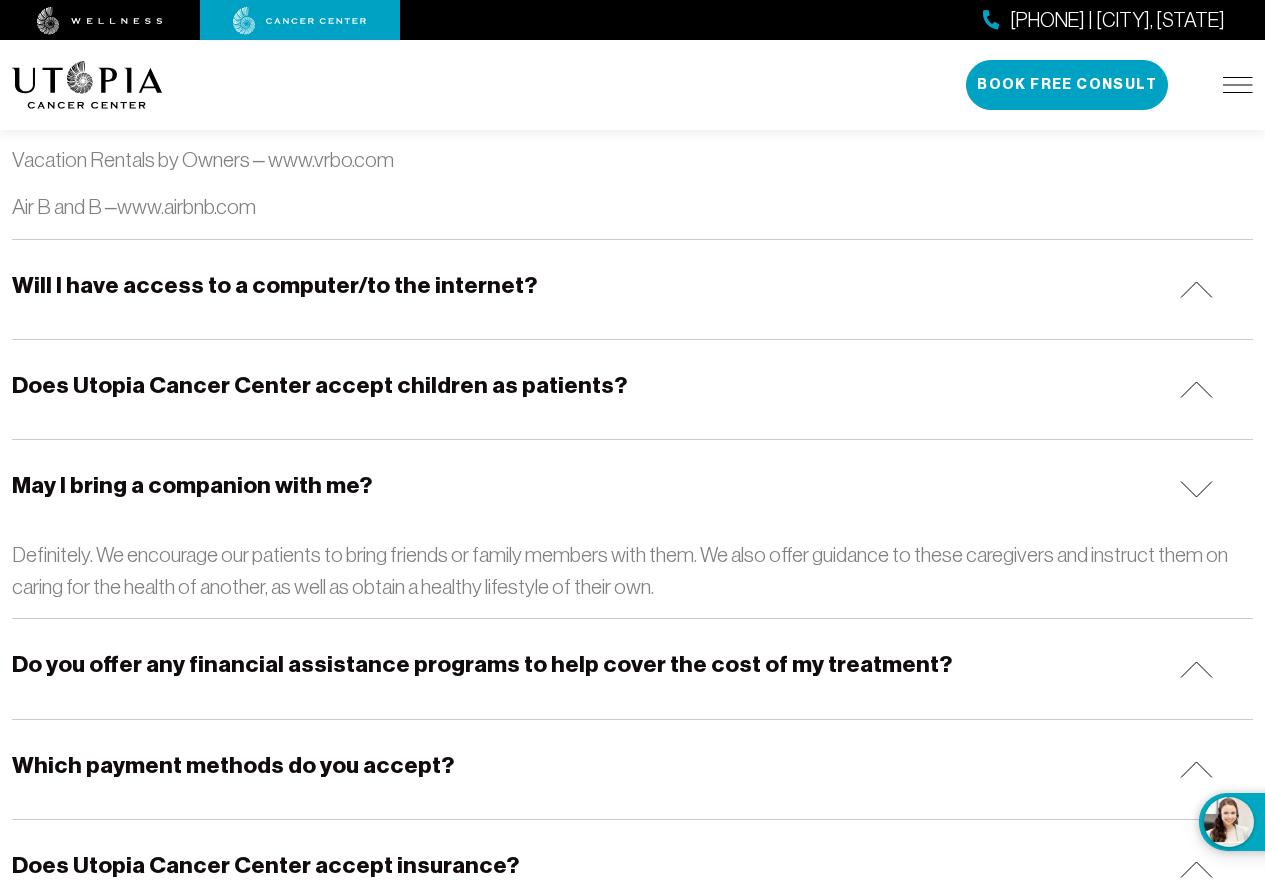 click at bounding box center [1196, 489] 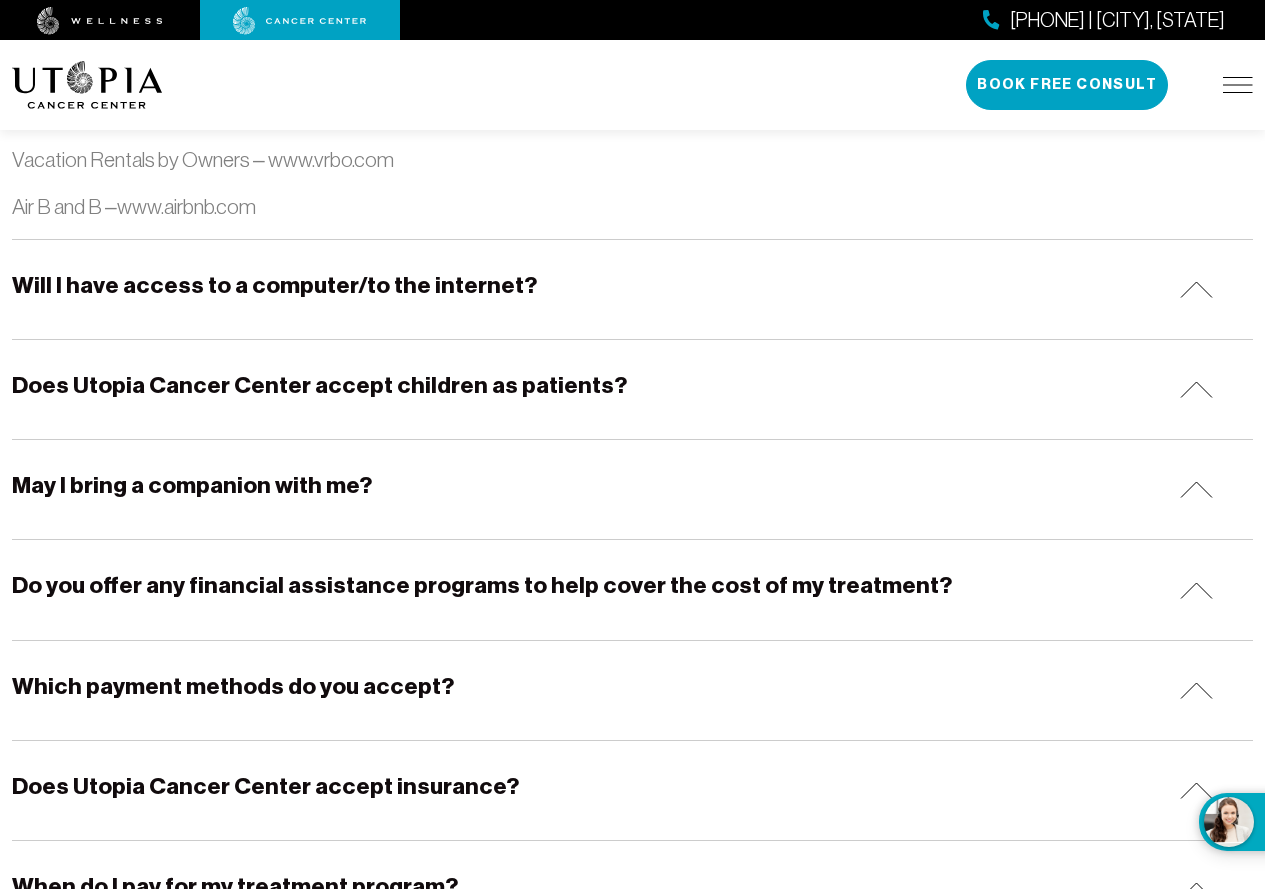 scroll, scrollTop: 2400, scrollLeft: 0, axis: vertical 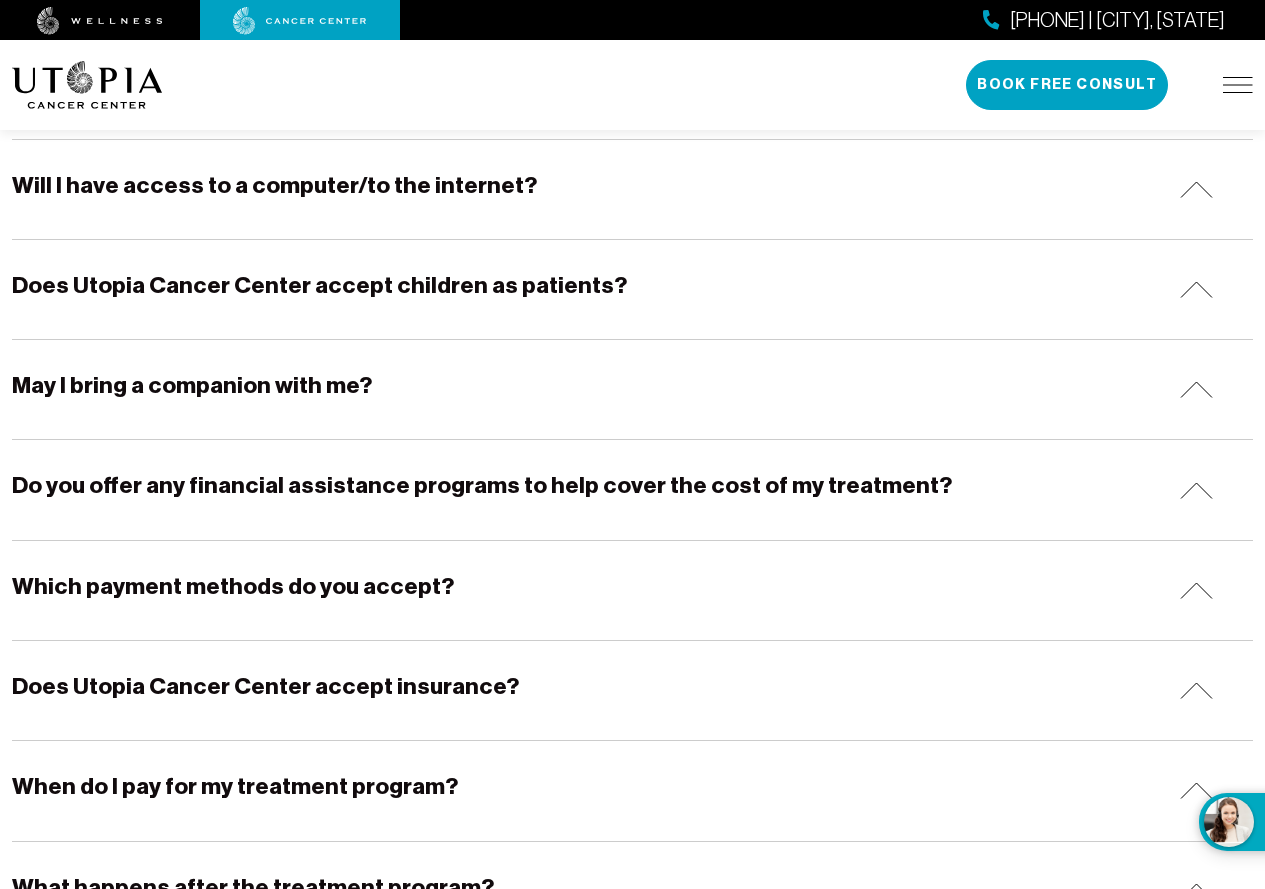 click at bounding box center (1196, 490) 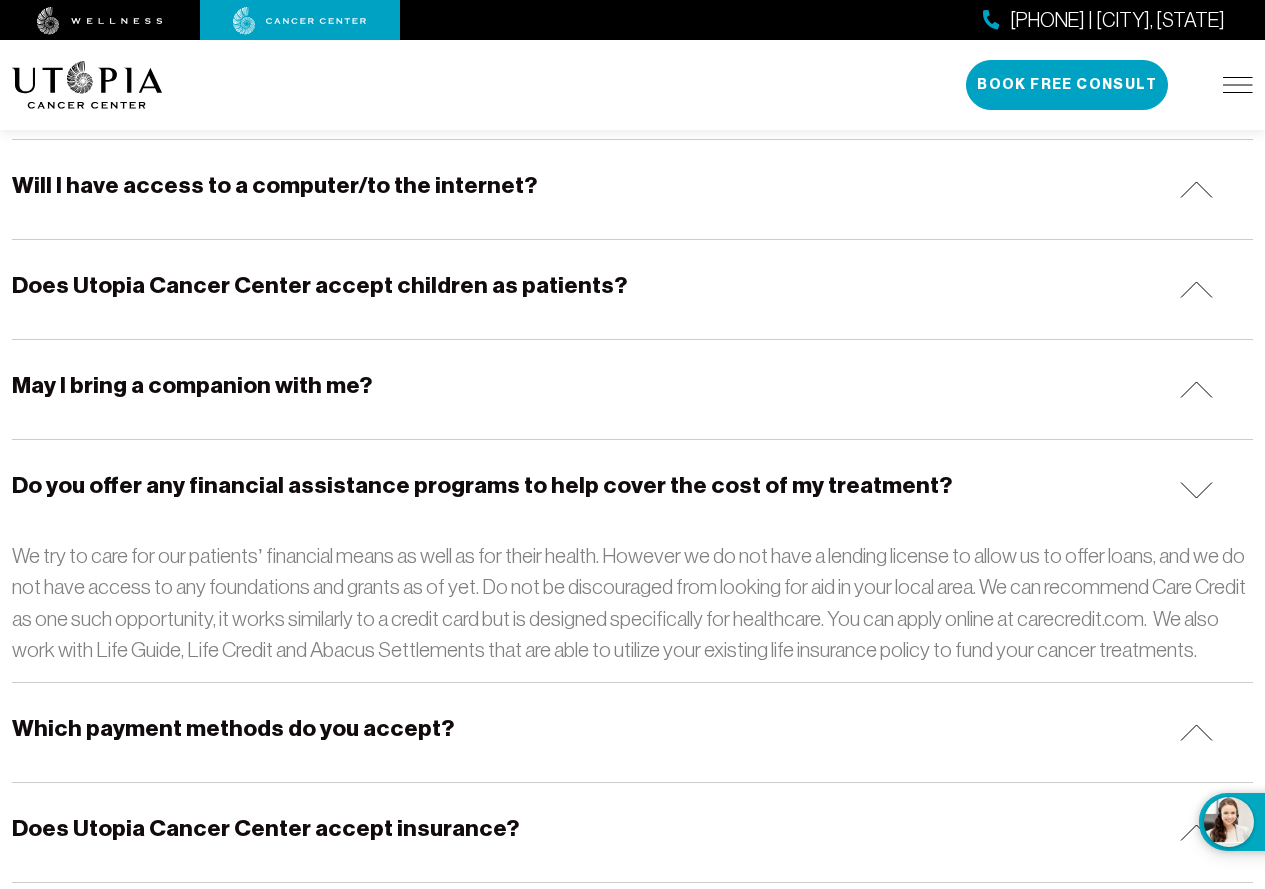 click at bounding box center (1196, 490) 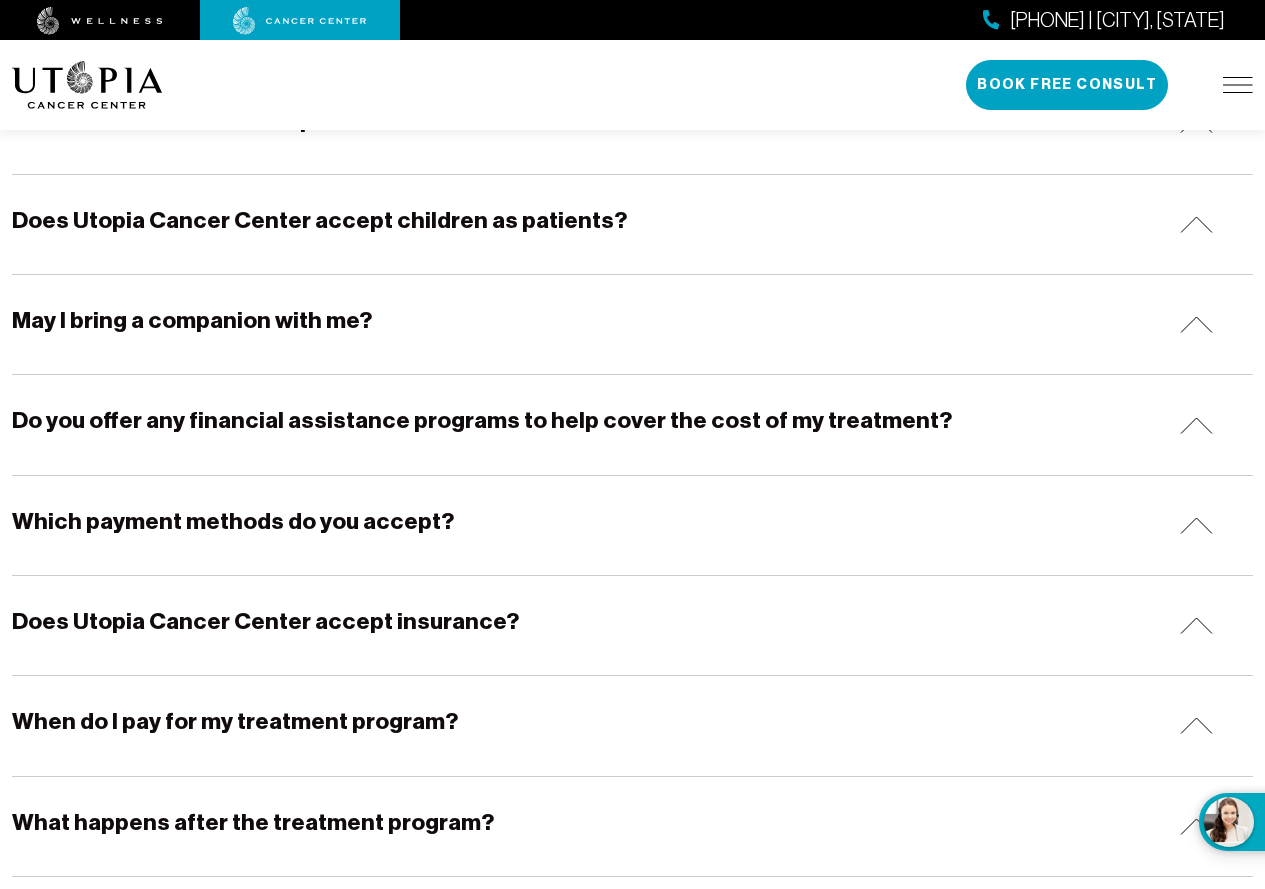 scroll, scrollTop: 2500, scrollLeft: 0, axis: vertical 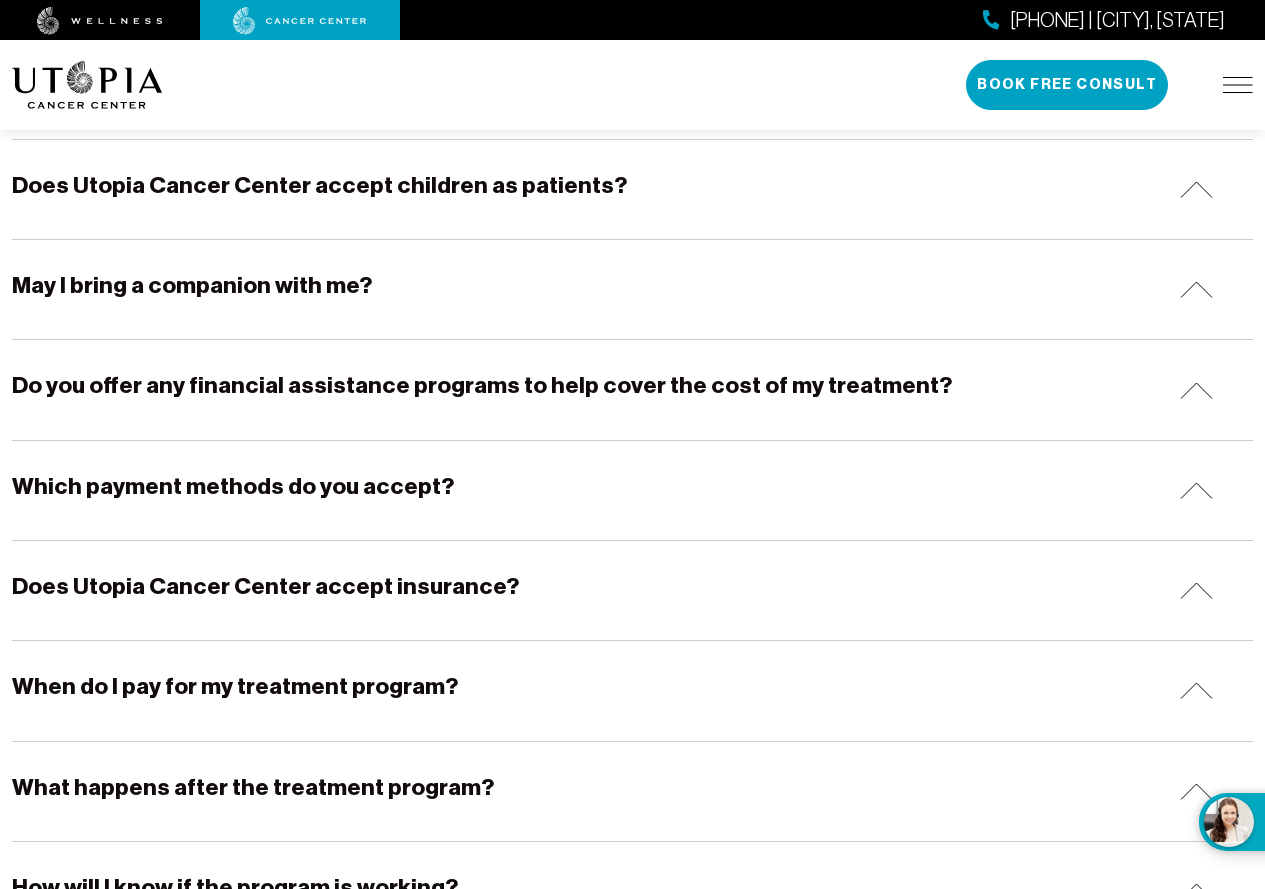 click at bounding box center (1196, 490) 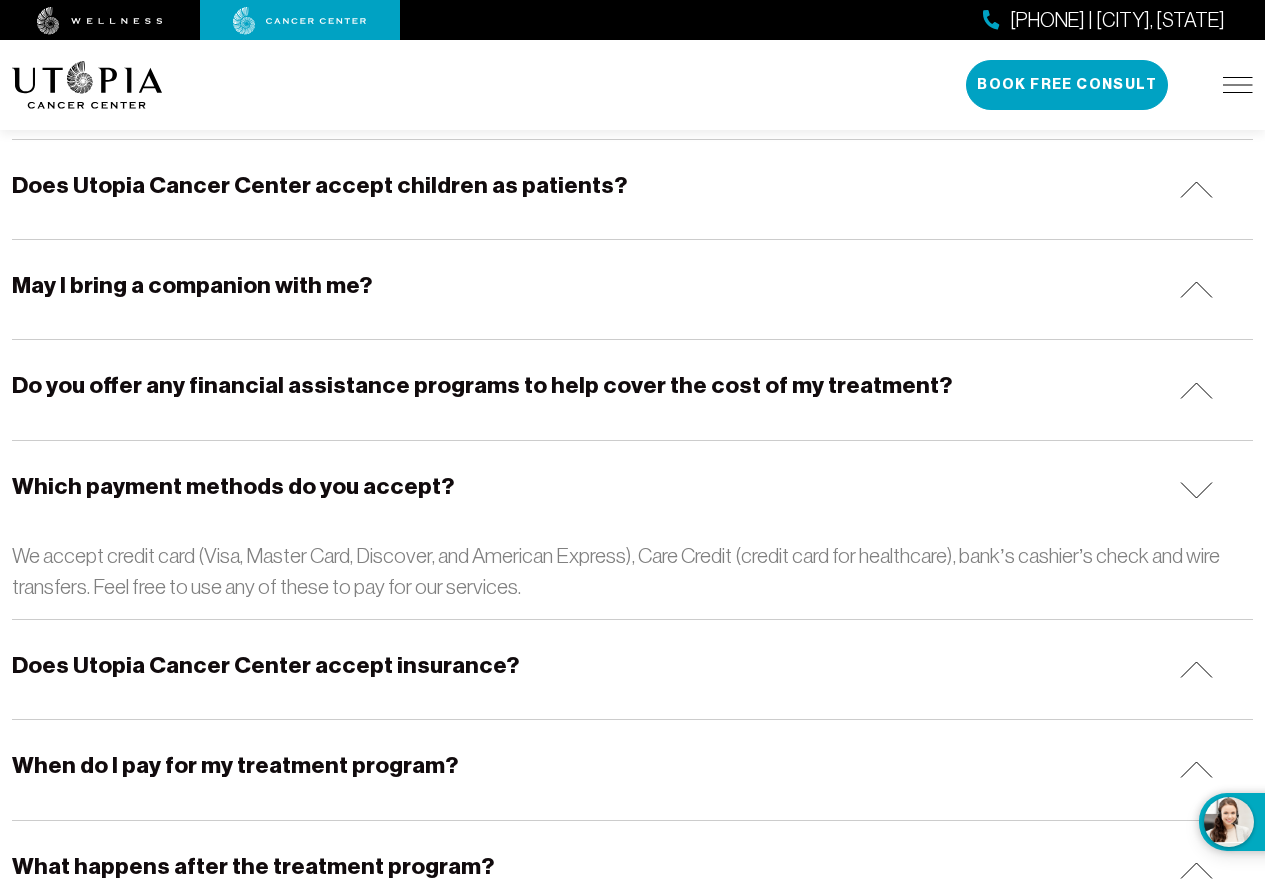 click at bounding box center [1196, 490] 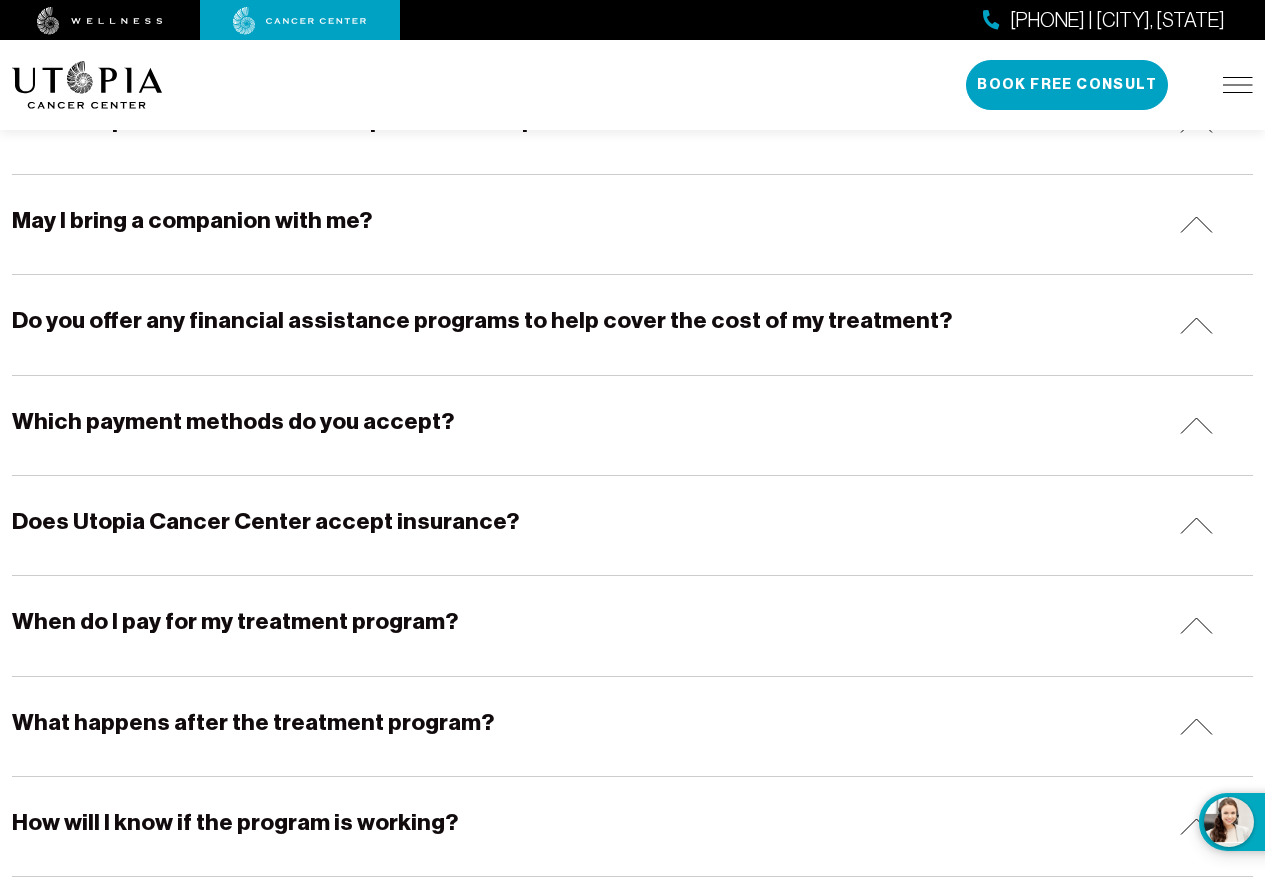 scroll, scrollTop: 2600, scrollLeft: 0, axis: vertical 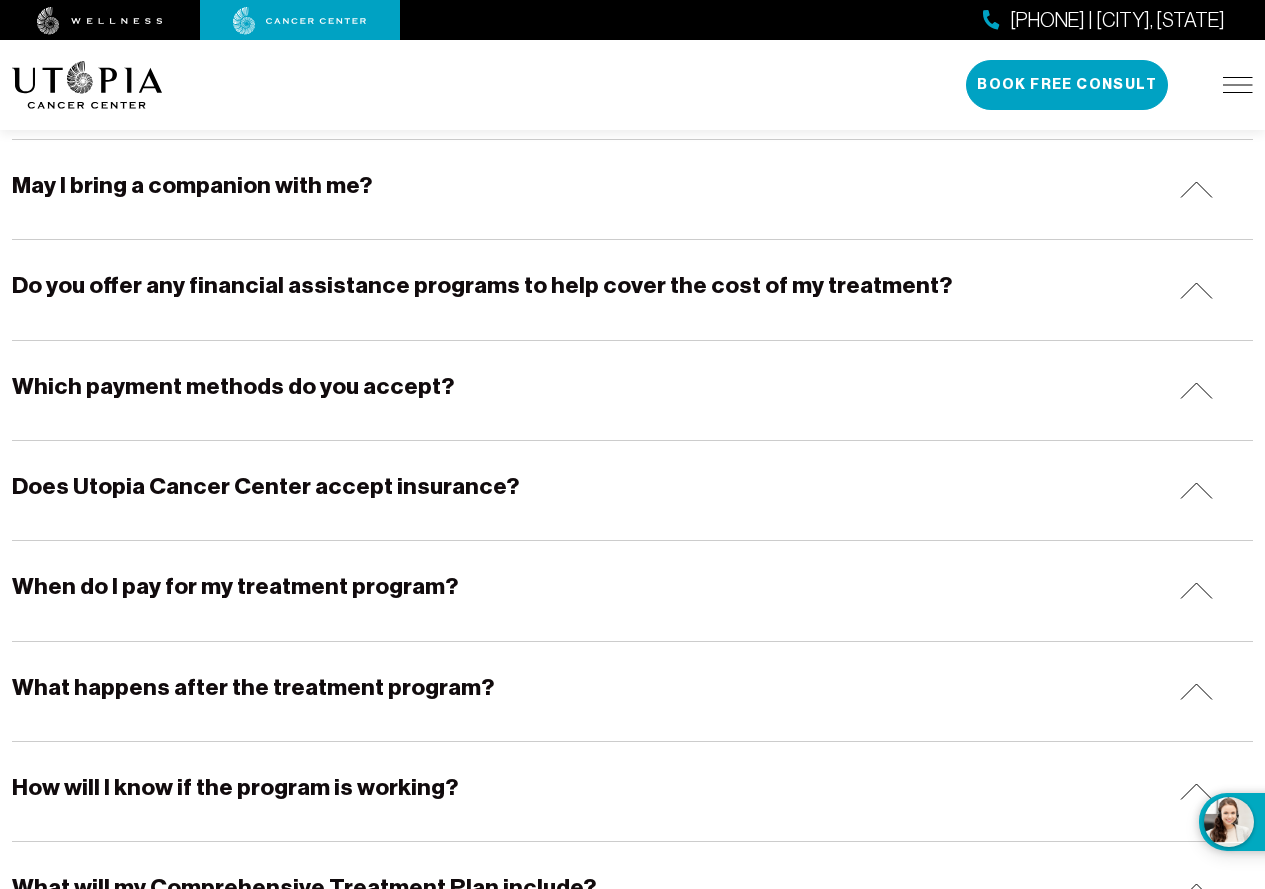 click at bounding box center [1196, 490] 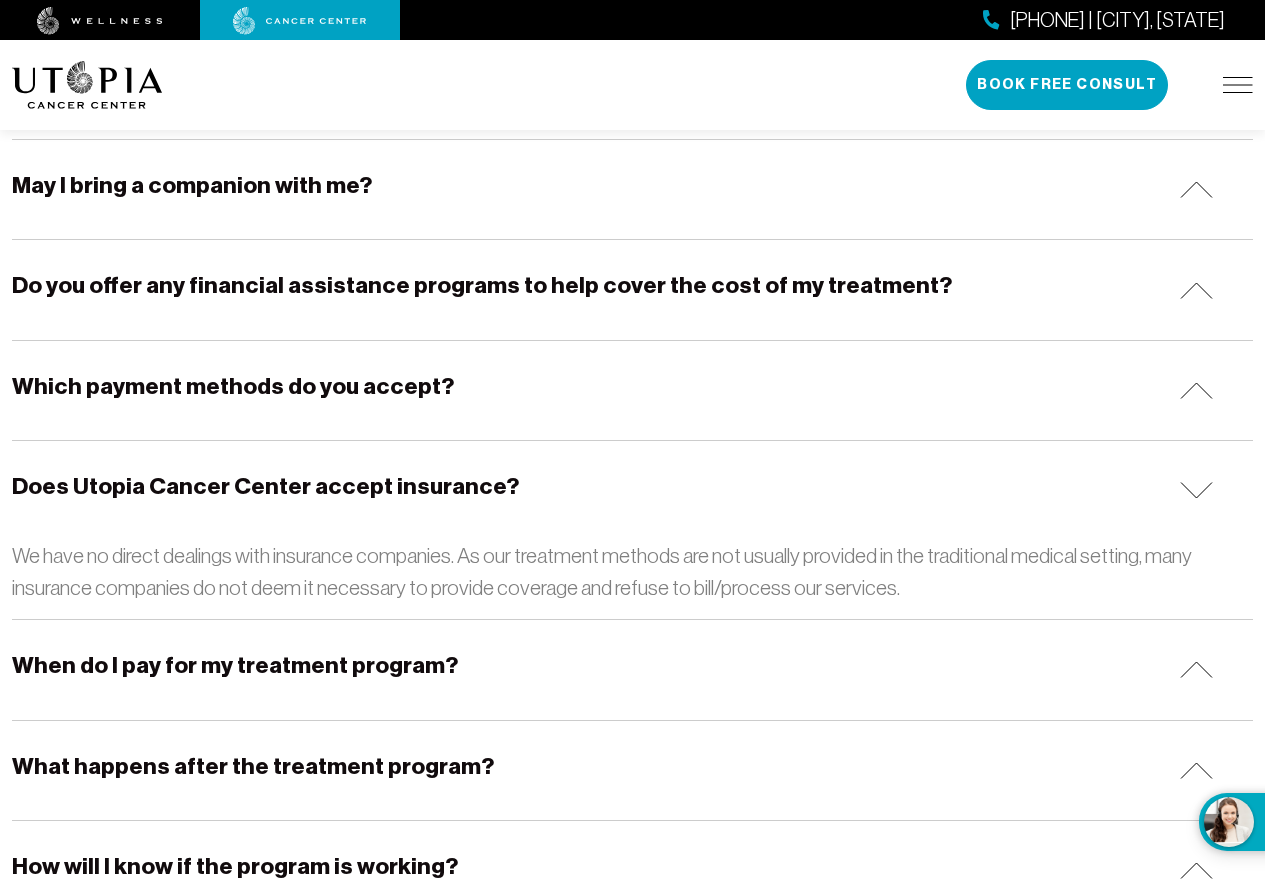 click at bounding box center [1196, 490] 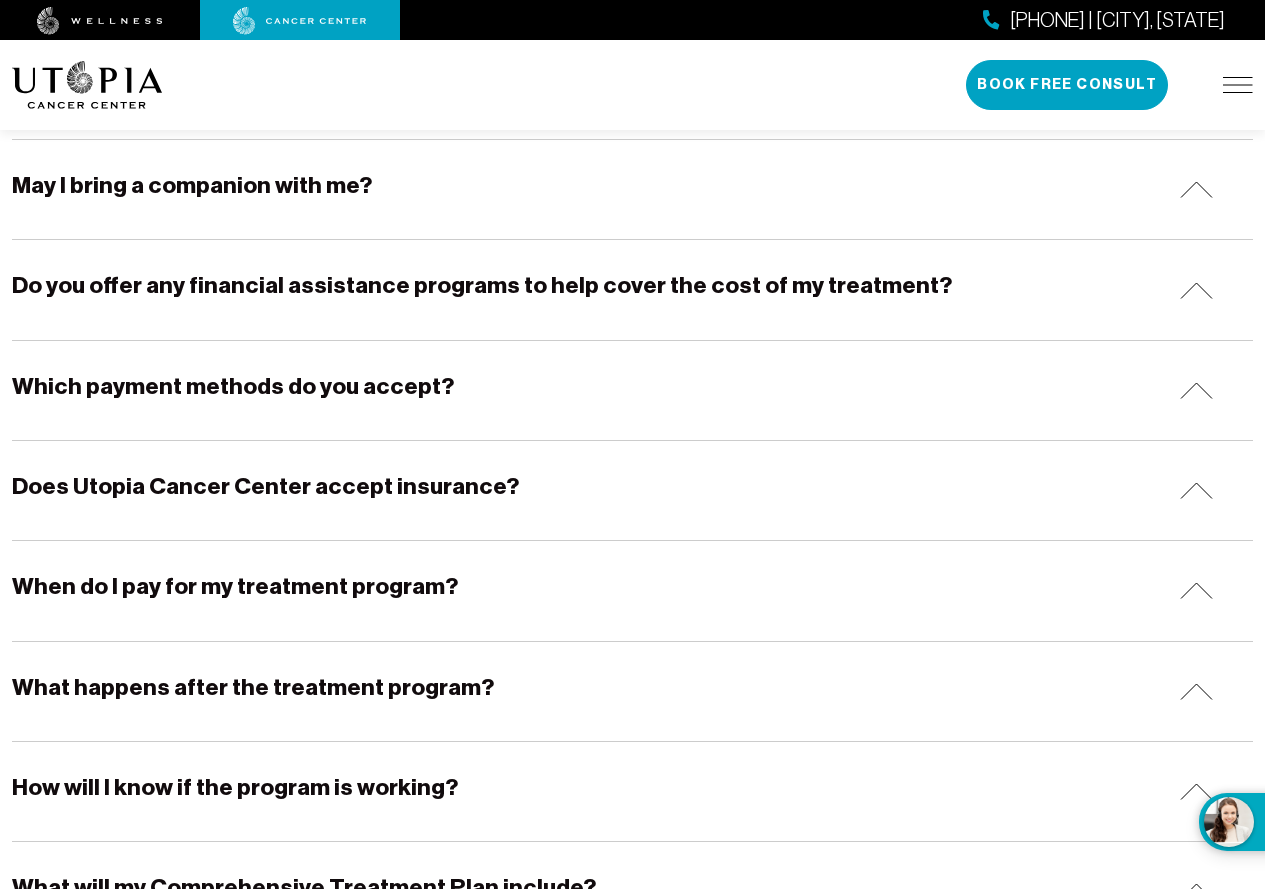 scroll, scrollTop: 2700, scrollLeft: 0, axis: vertical 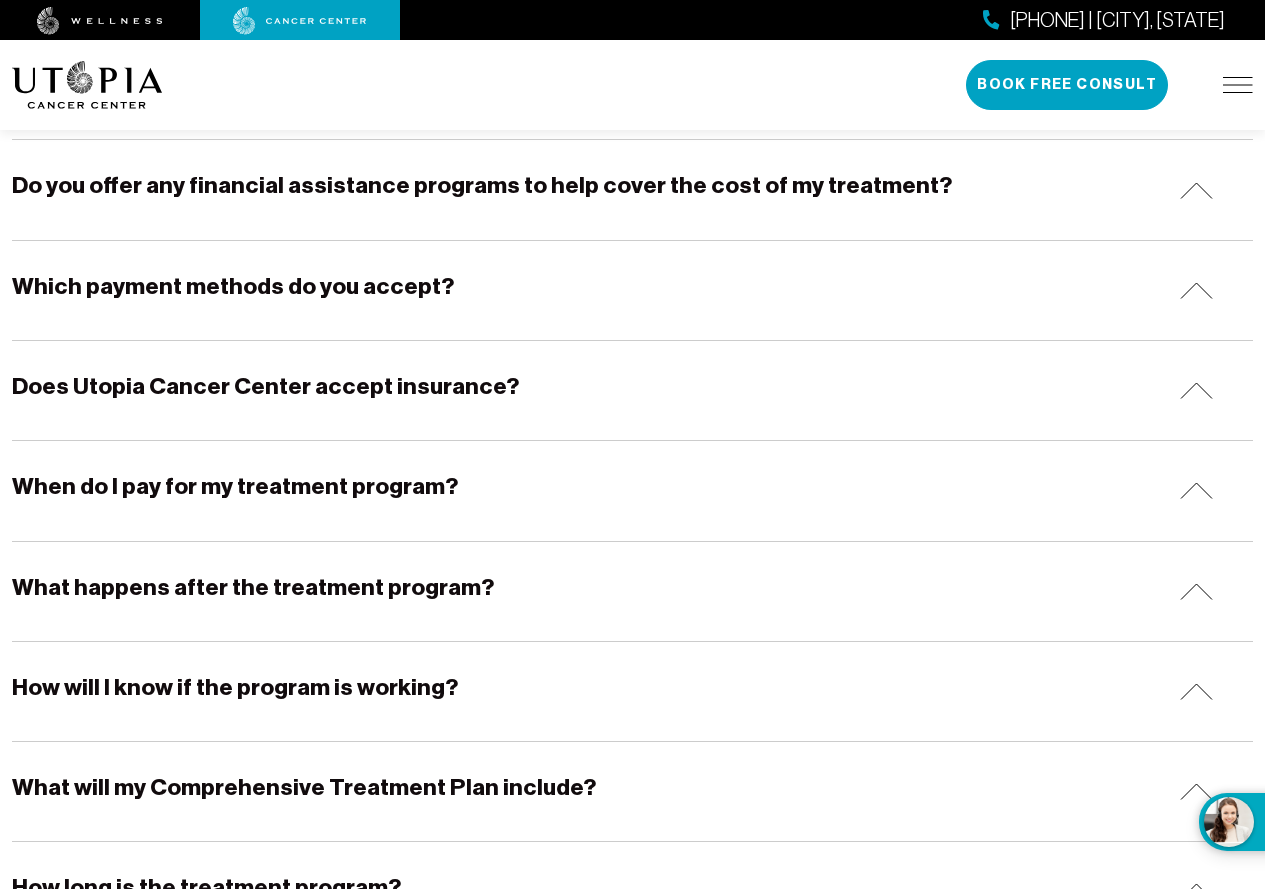 click at bounding box center (1196, 490) 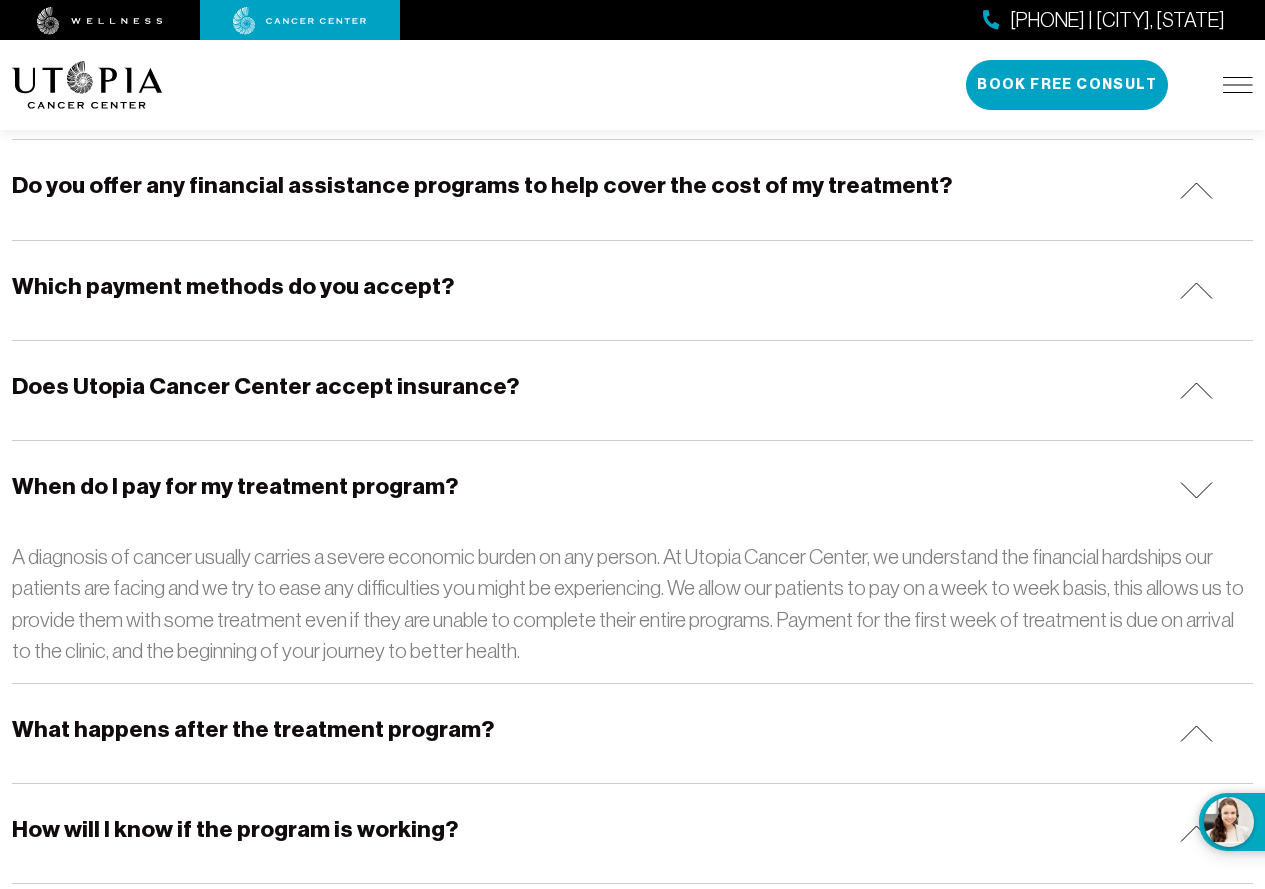 click at bounding box center [1196, 490] 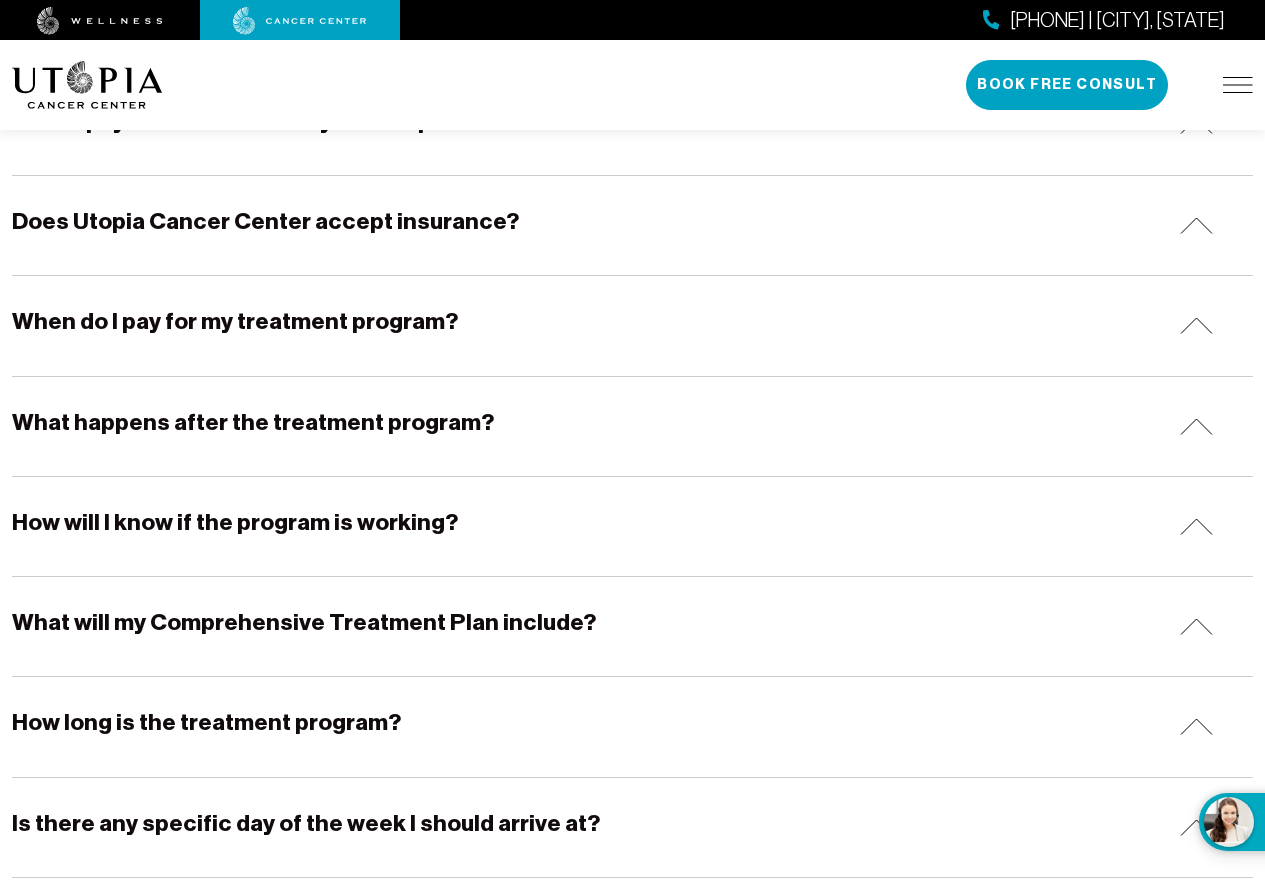 scroll, scrollTop: 2900, scrollLeft: 0, axis: vertical 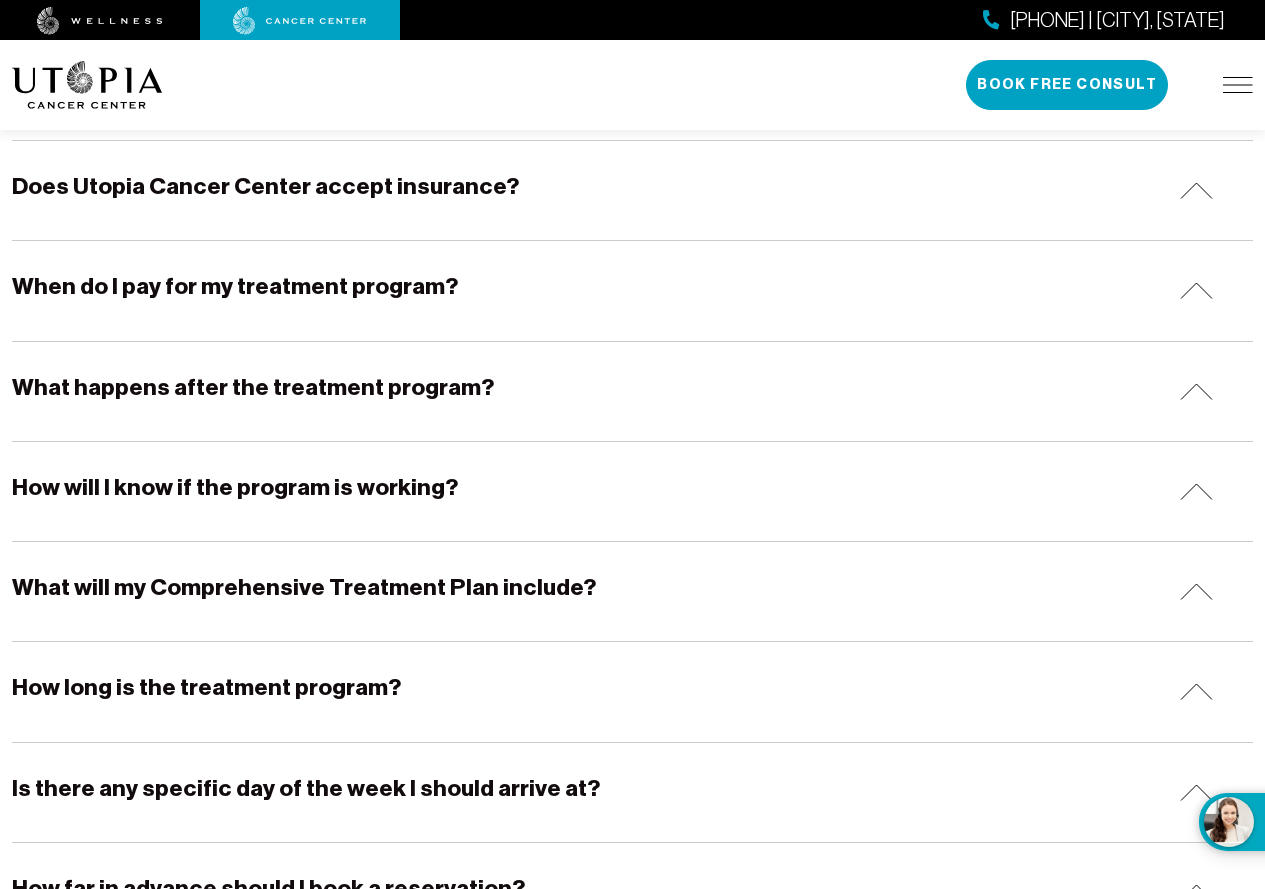 click at bounding box center (1196, 491) 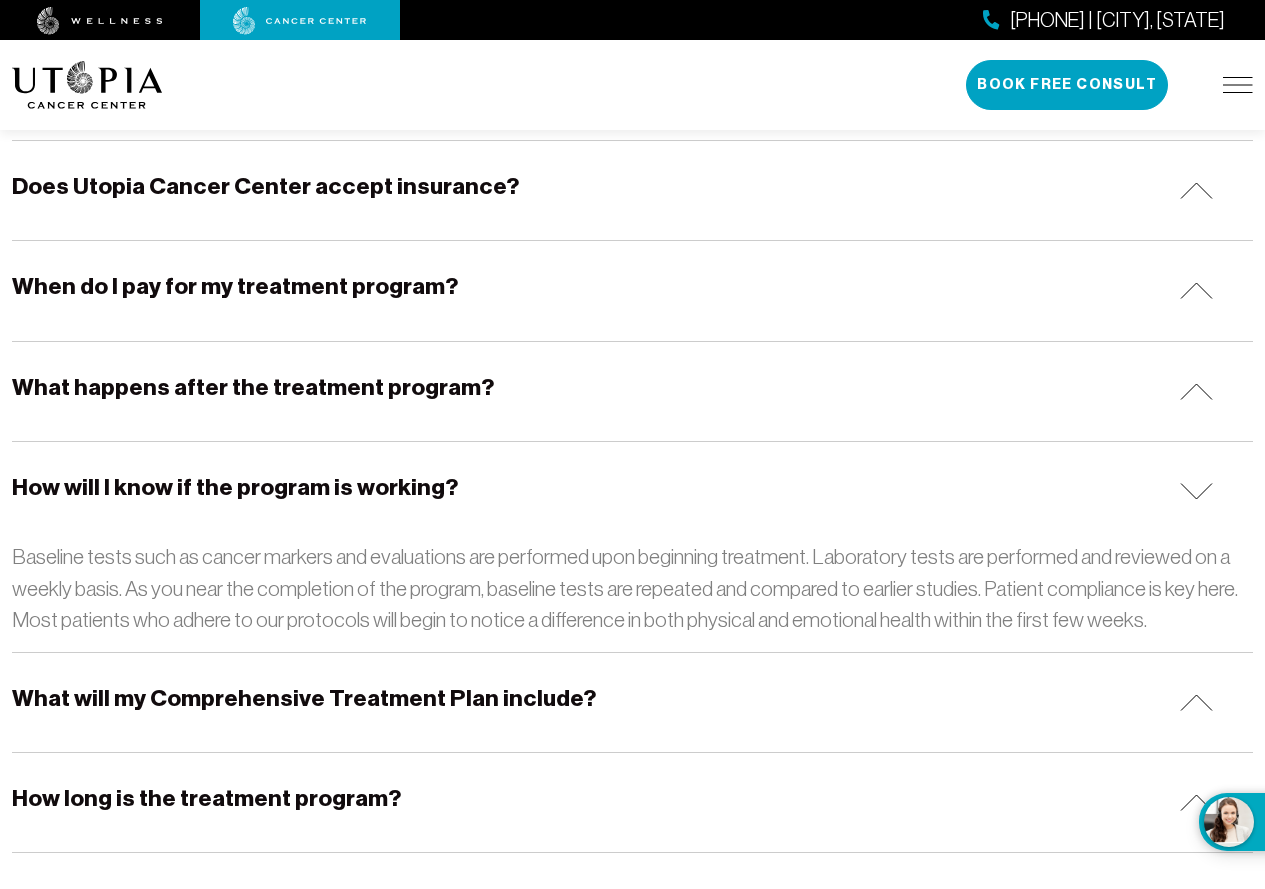 click at bounding box center [1196, 491] 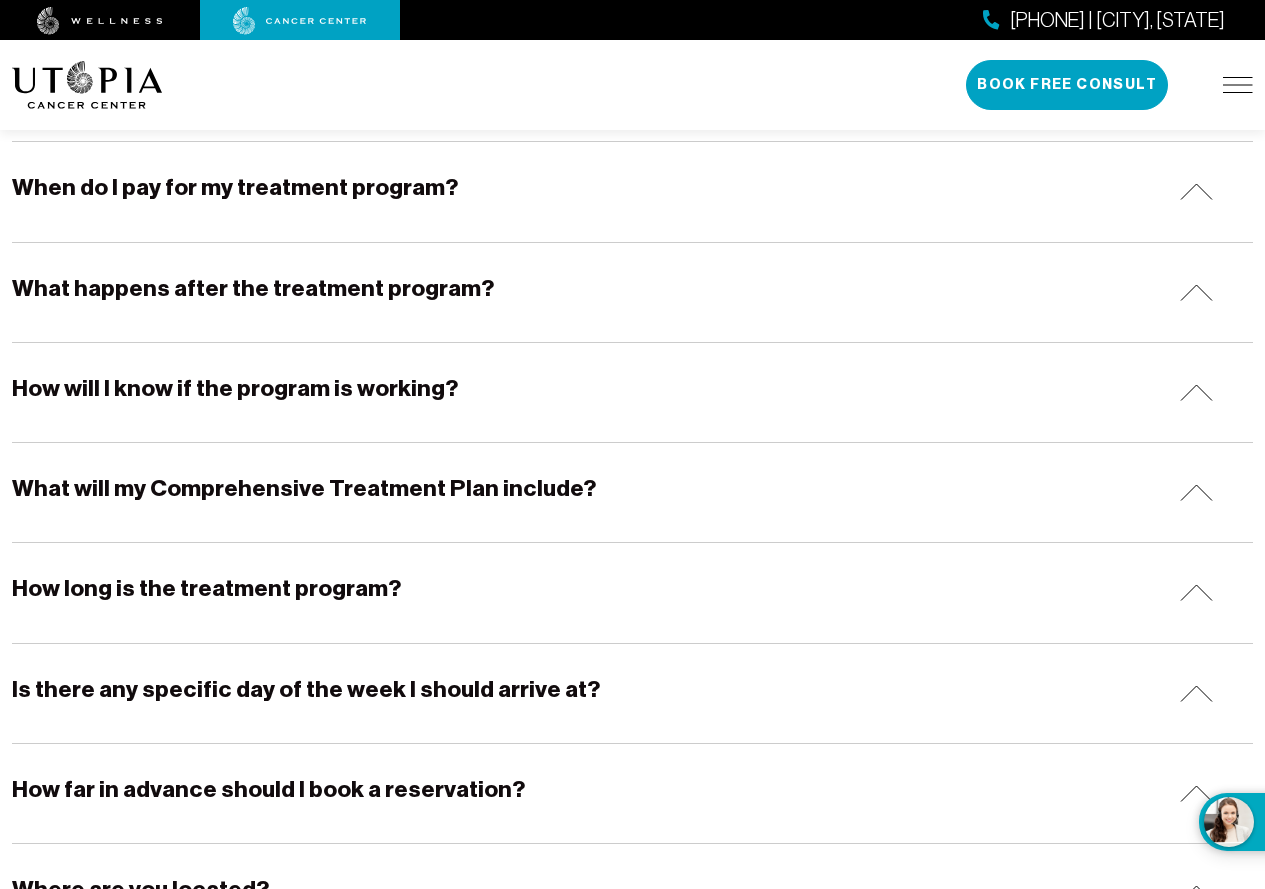 scroll, scrollTop: 3000, scrollLeft: 0, axis: vertical 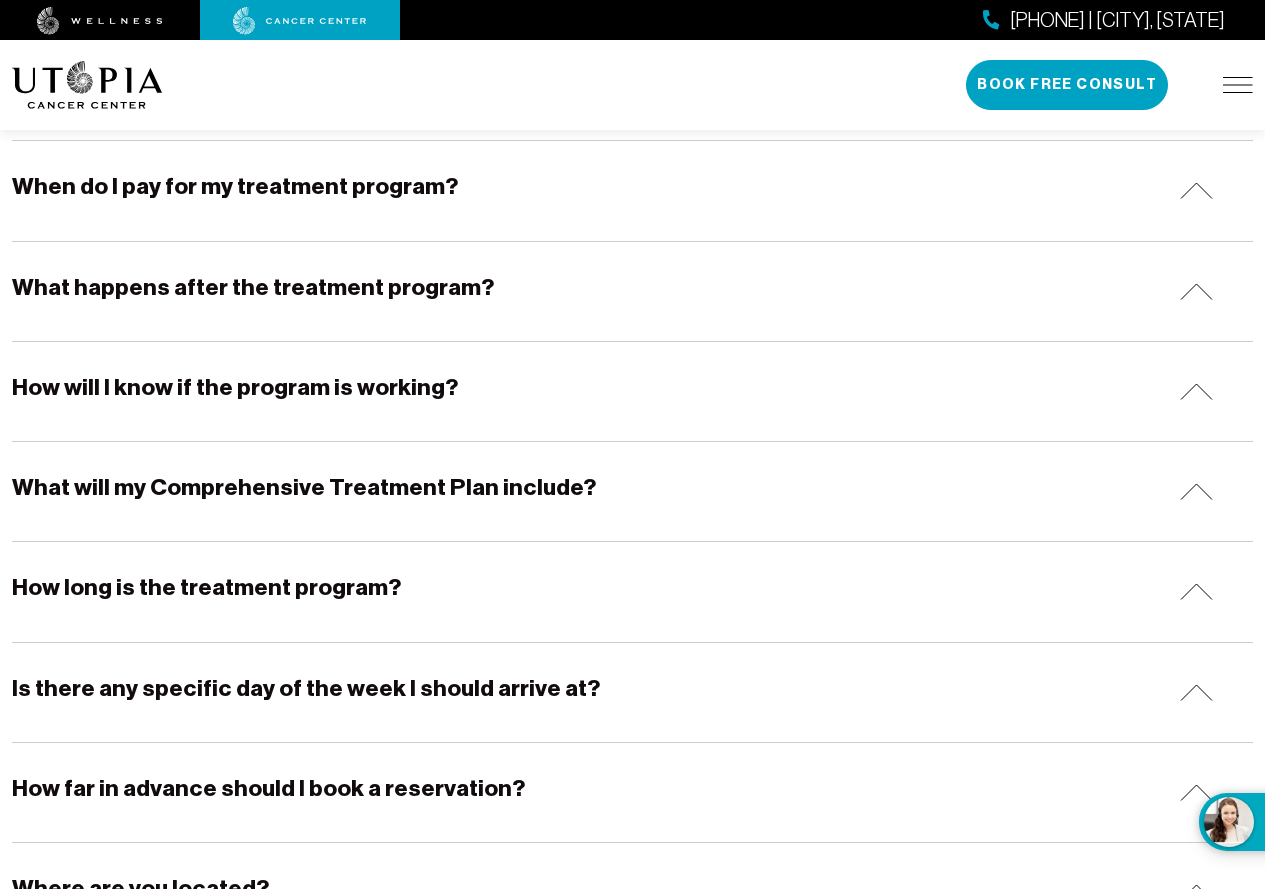 click at bounding box center (1196, 491) 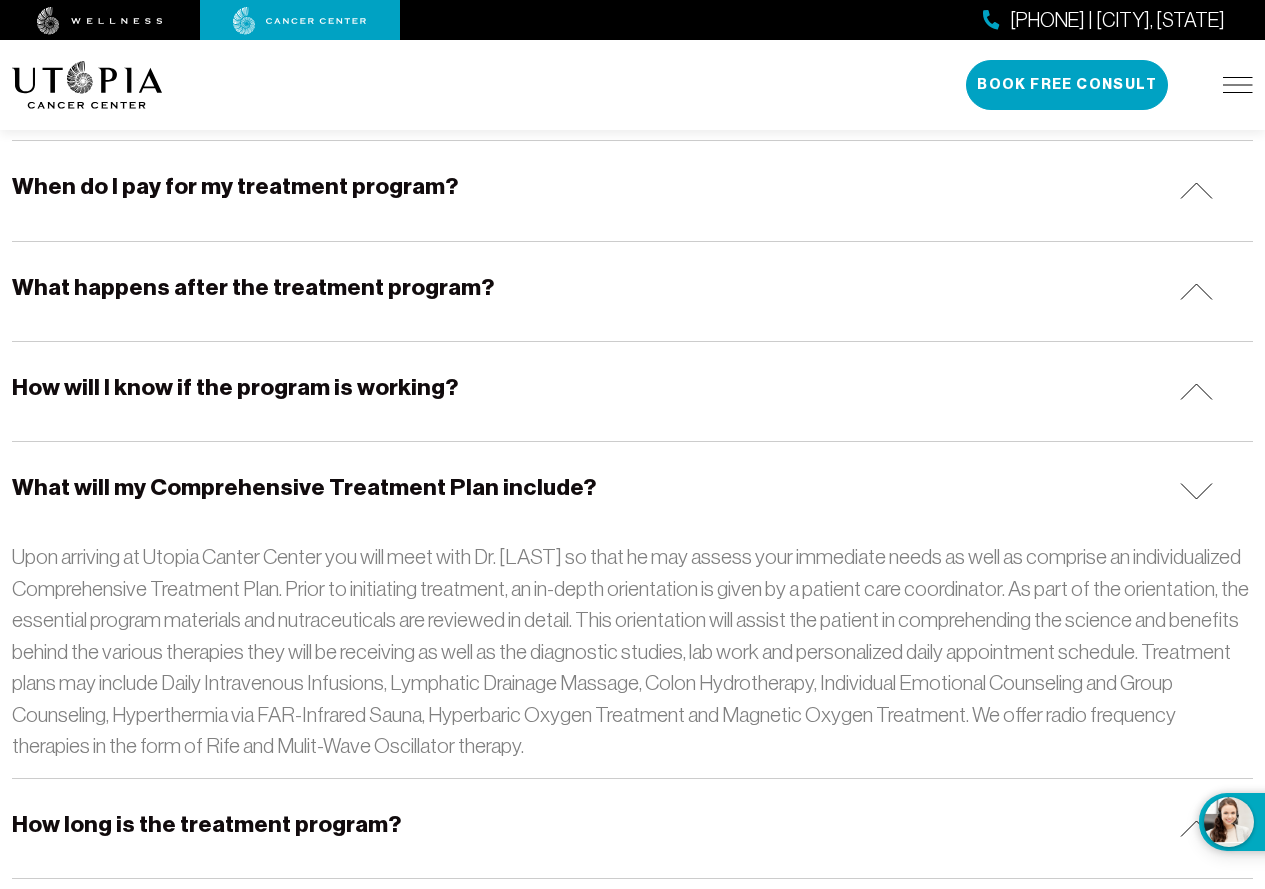 click at bounding box center (1196, 491) 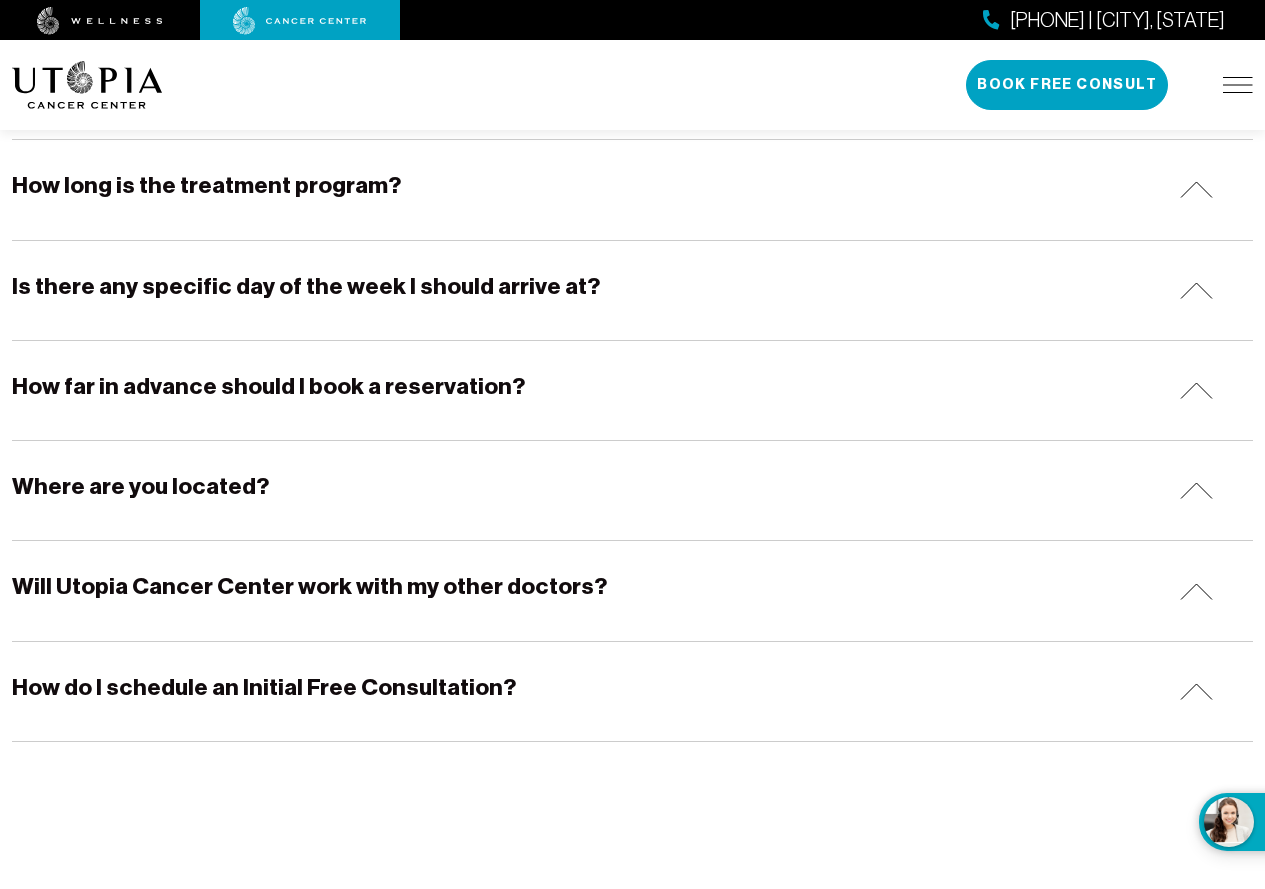 scroll, scrollTop: 3500, scrollLeft: 0, axis: vertical 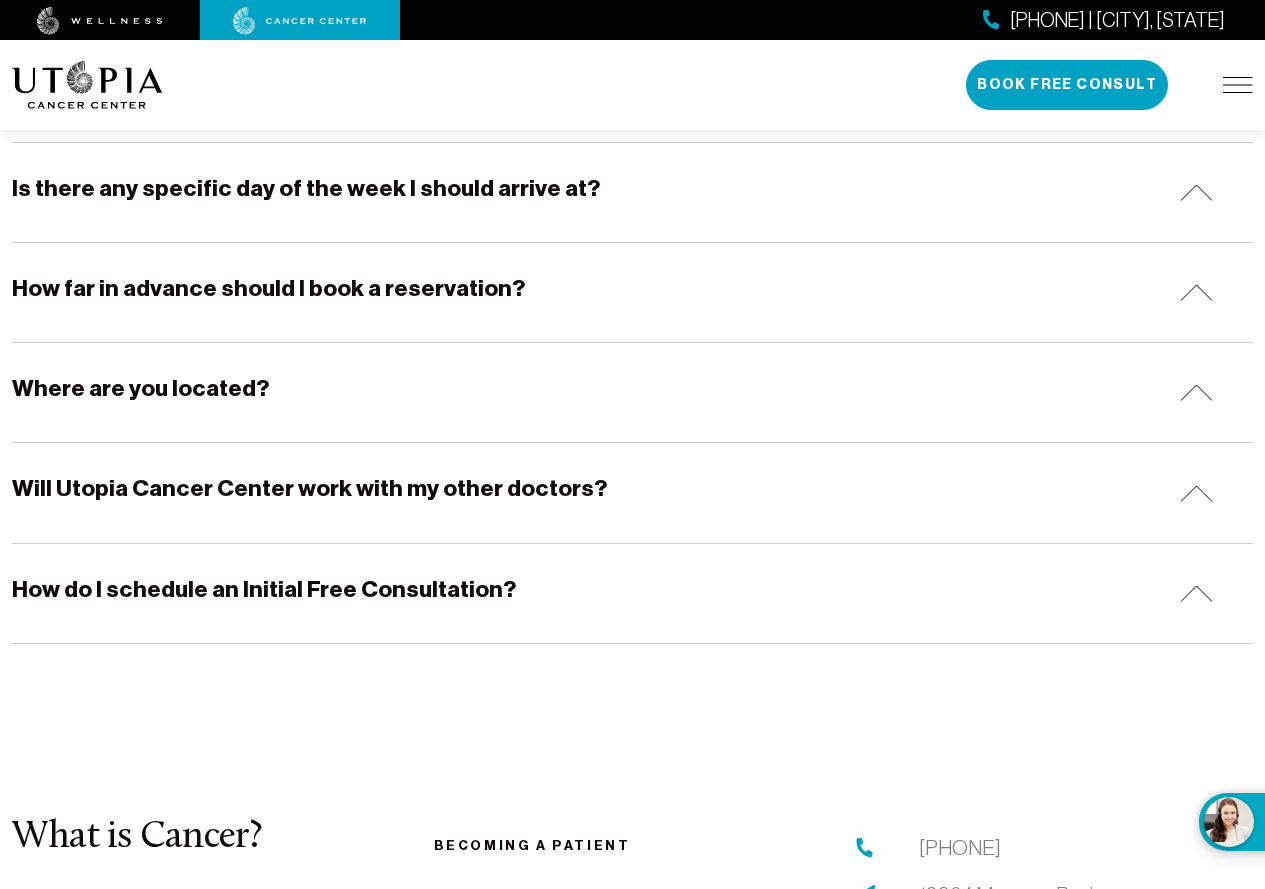 click at bounding box center [1196, 493] 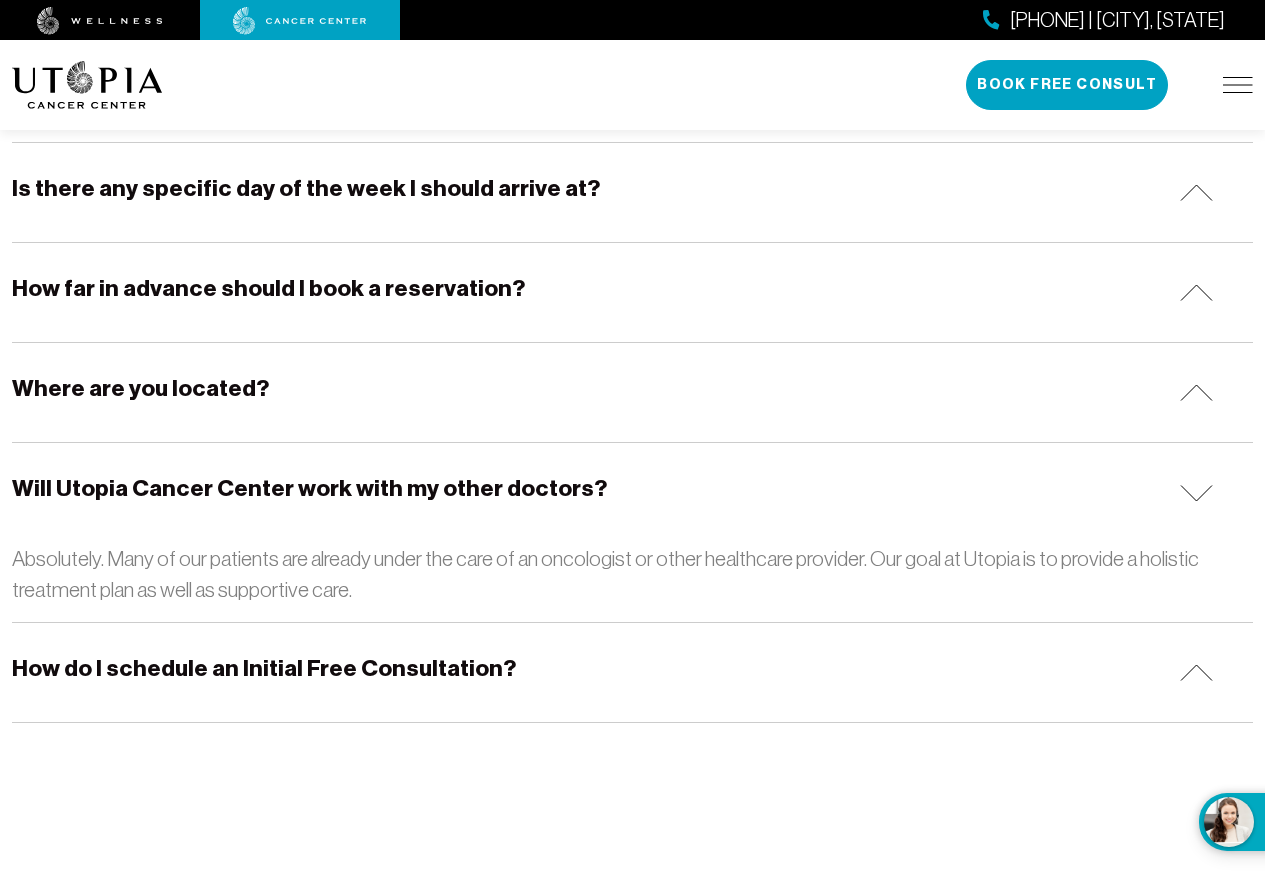click at bounding box center (1196, 493) 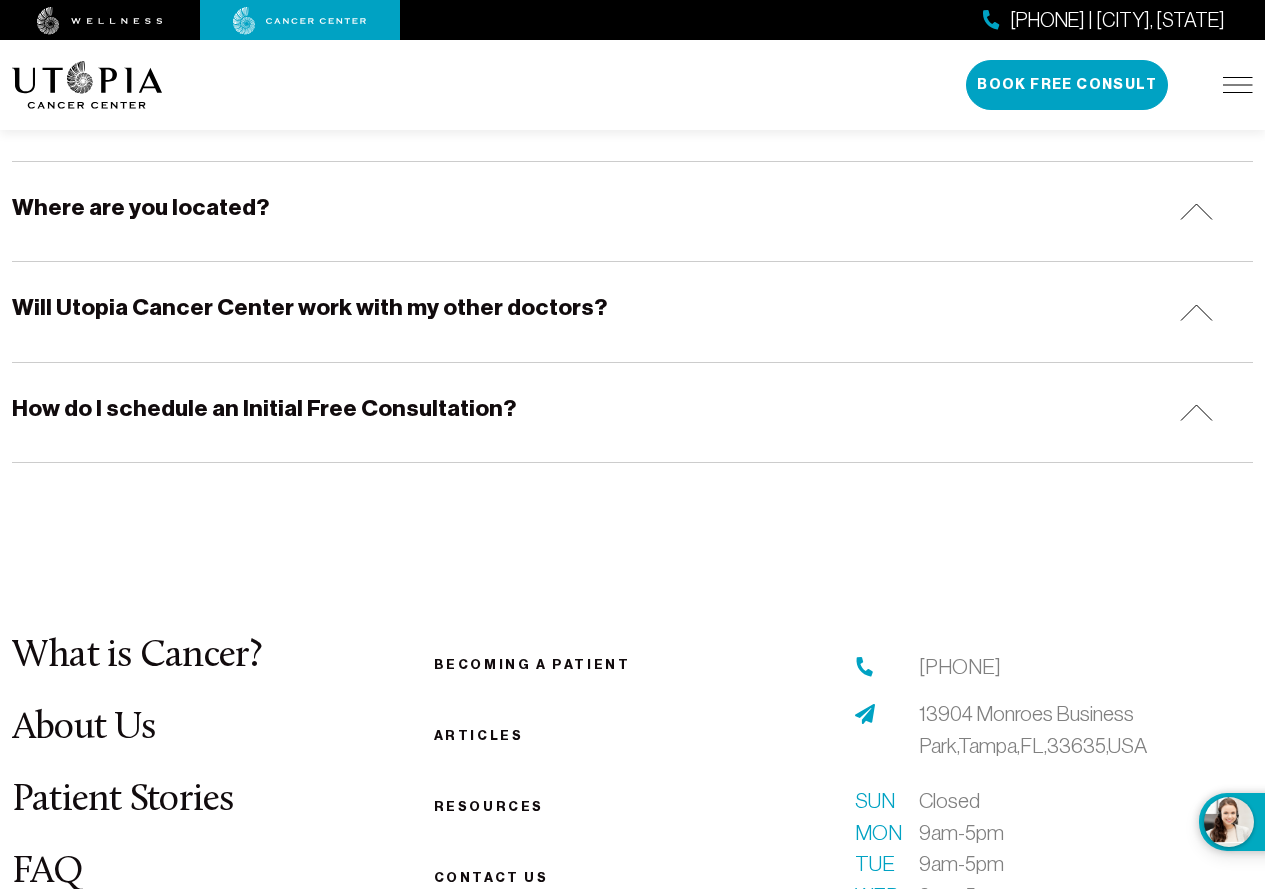 scroll, scrollTop: 3800, scrollLeft: 0, axis: vertical 